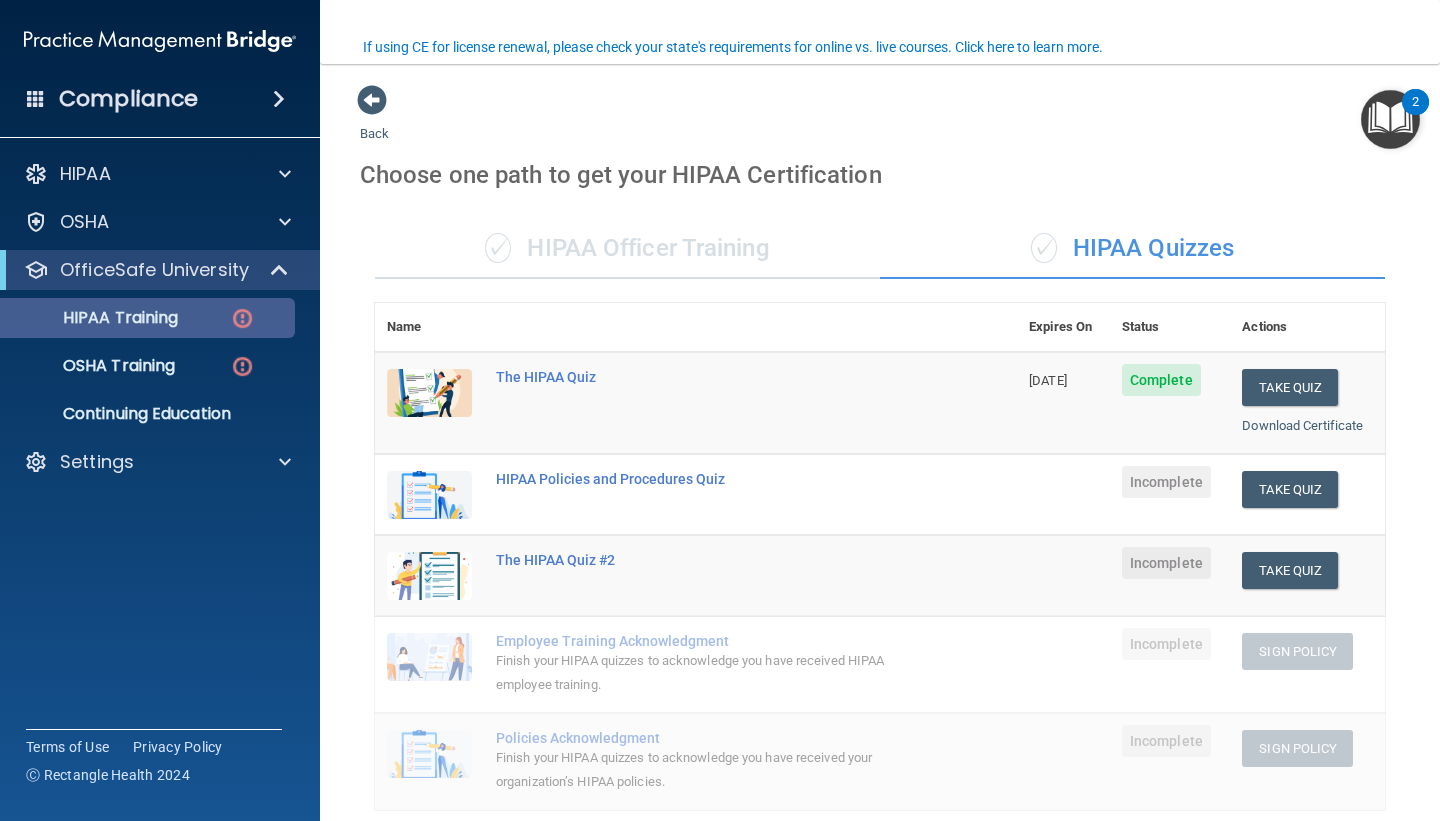scroll, scrollTop: 0, scrollLeft: 0, axis: both 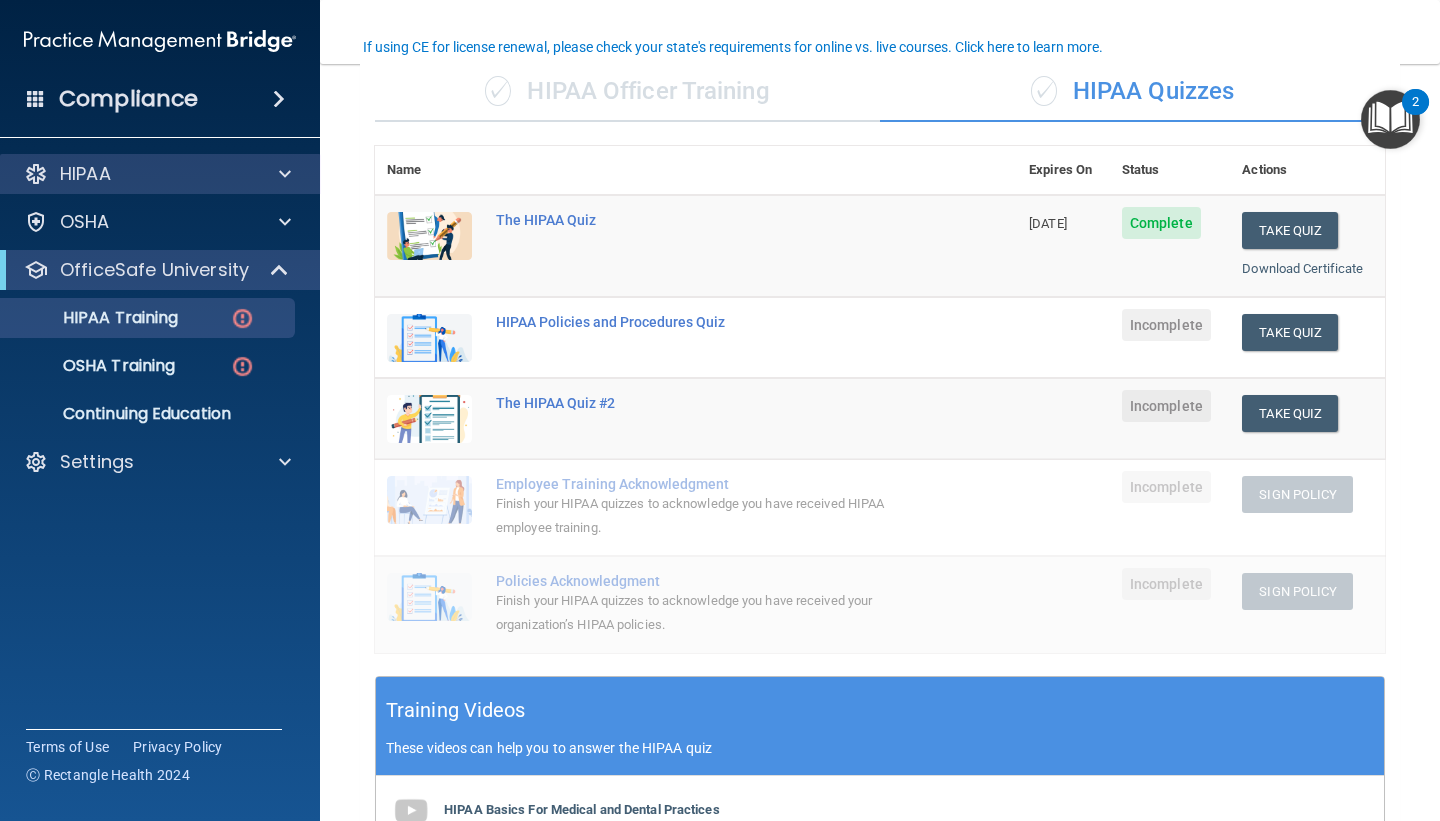 click on "HIPAA" at bounding box center [160, 174] 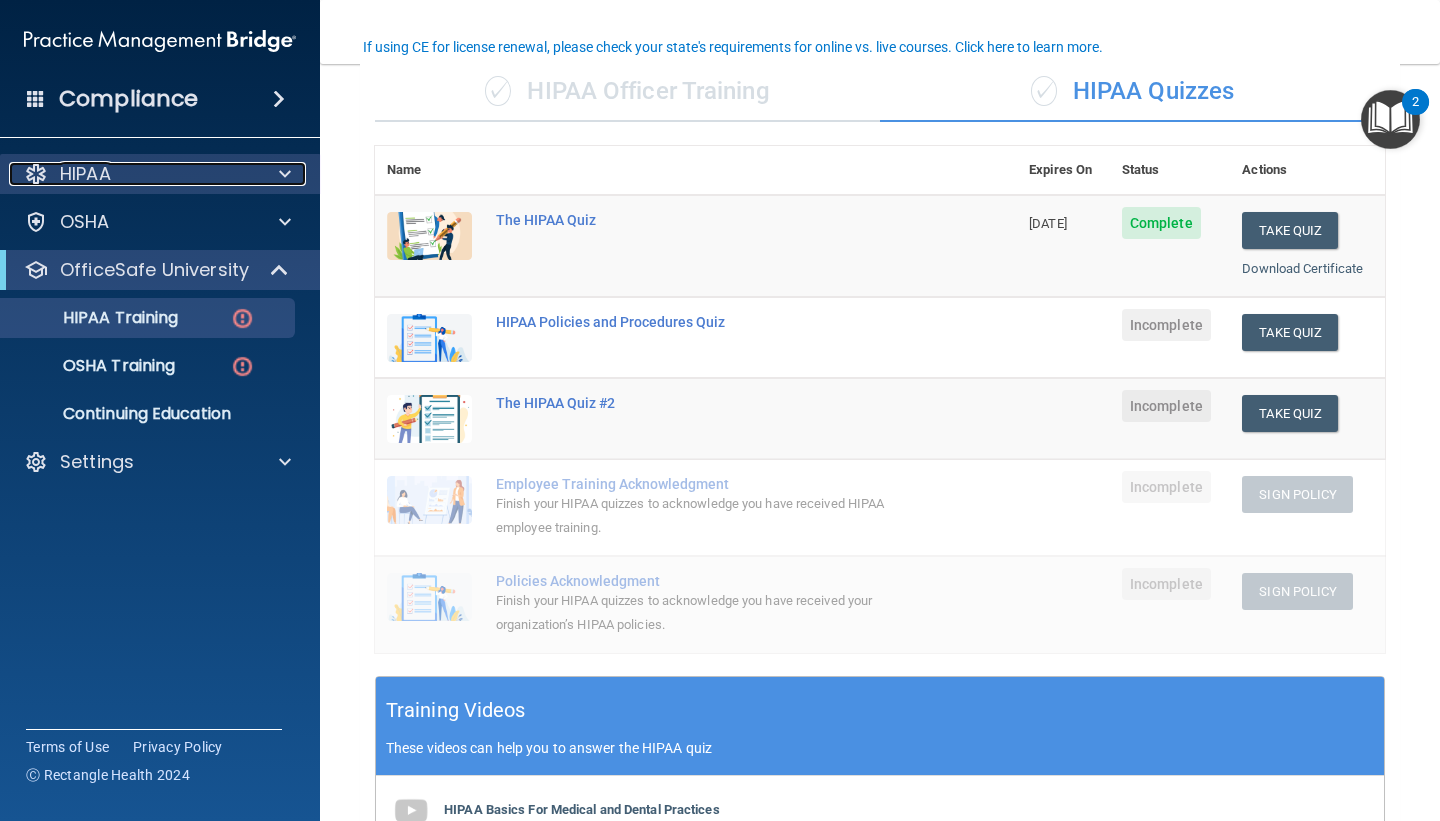 click at bounding box center (282, 174) 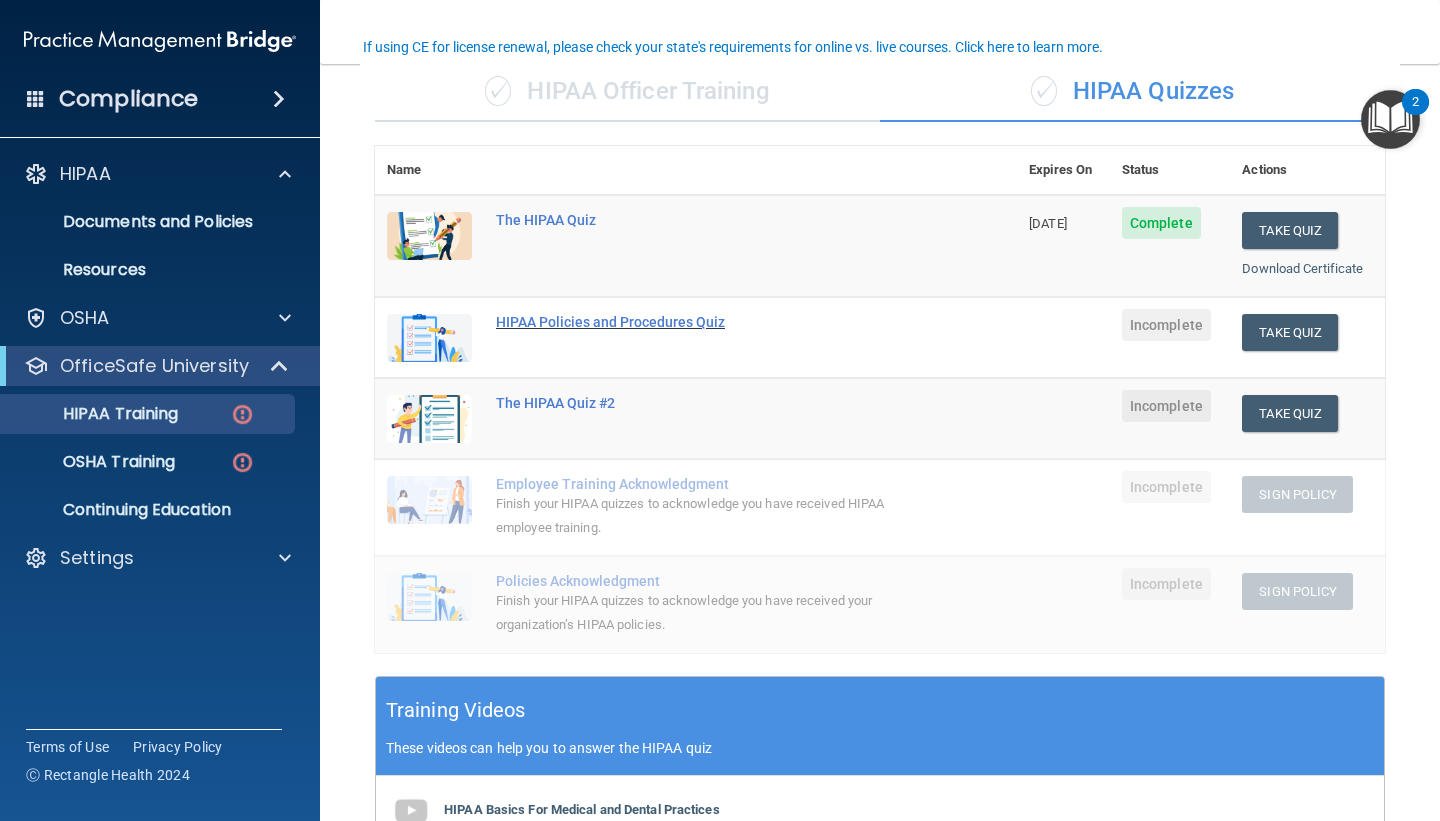 click on "HIPAA Policies and Procedures Quiz" at bounding box center (706, 322) 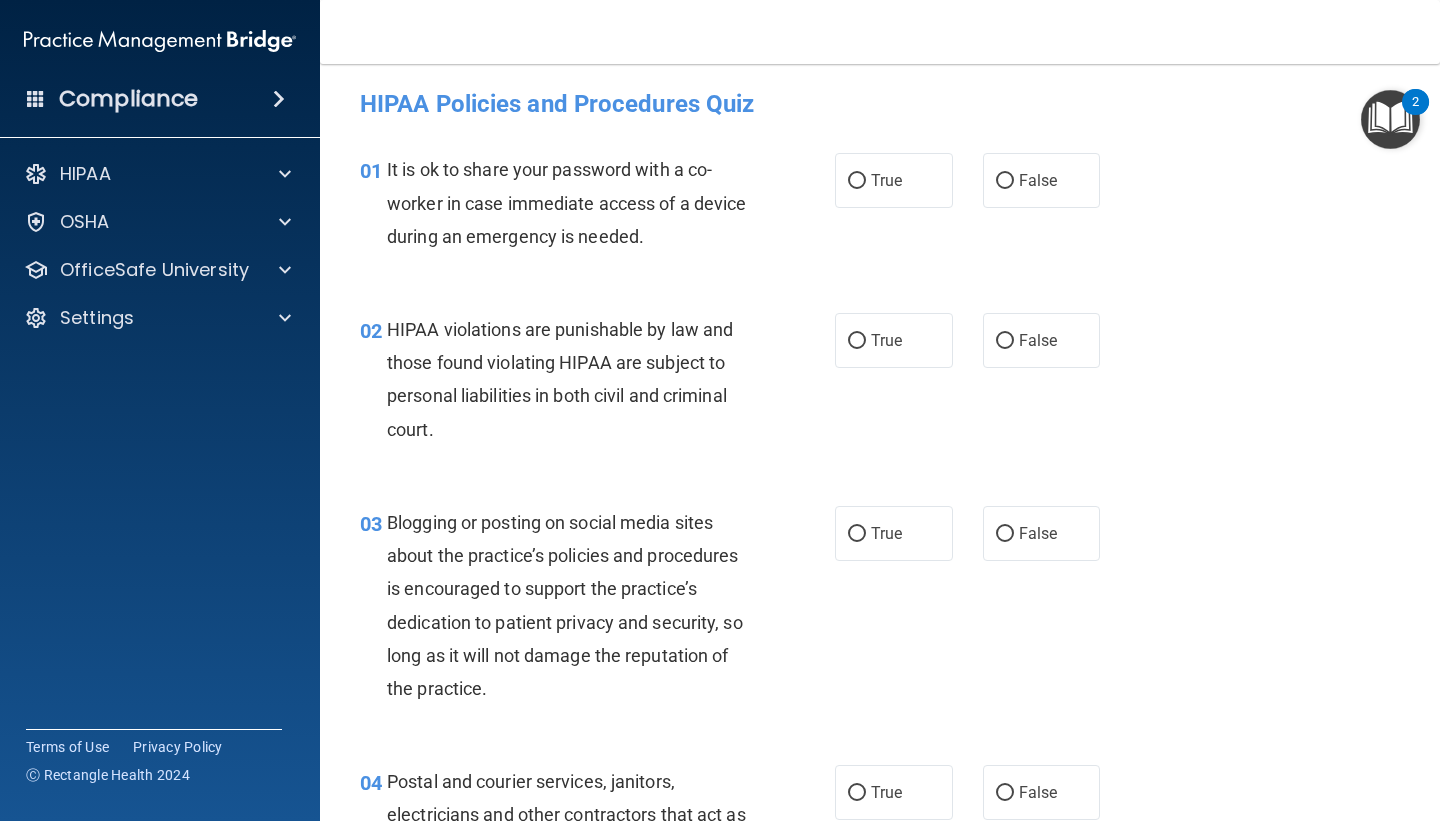 scroll, scrollTop: 0, scrollLeft: 0, axis: both 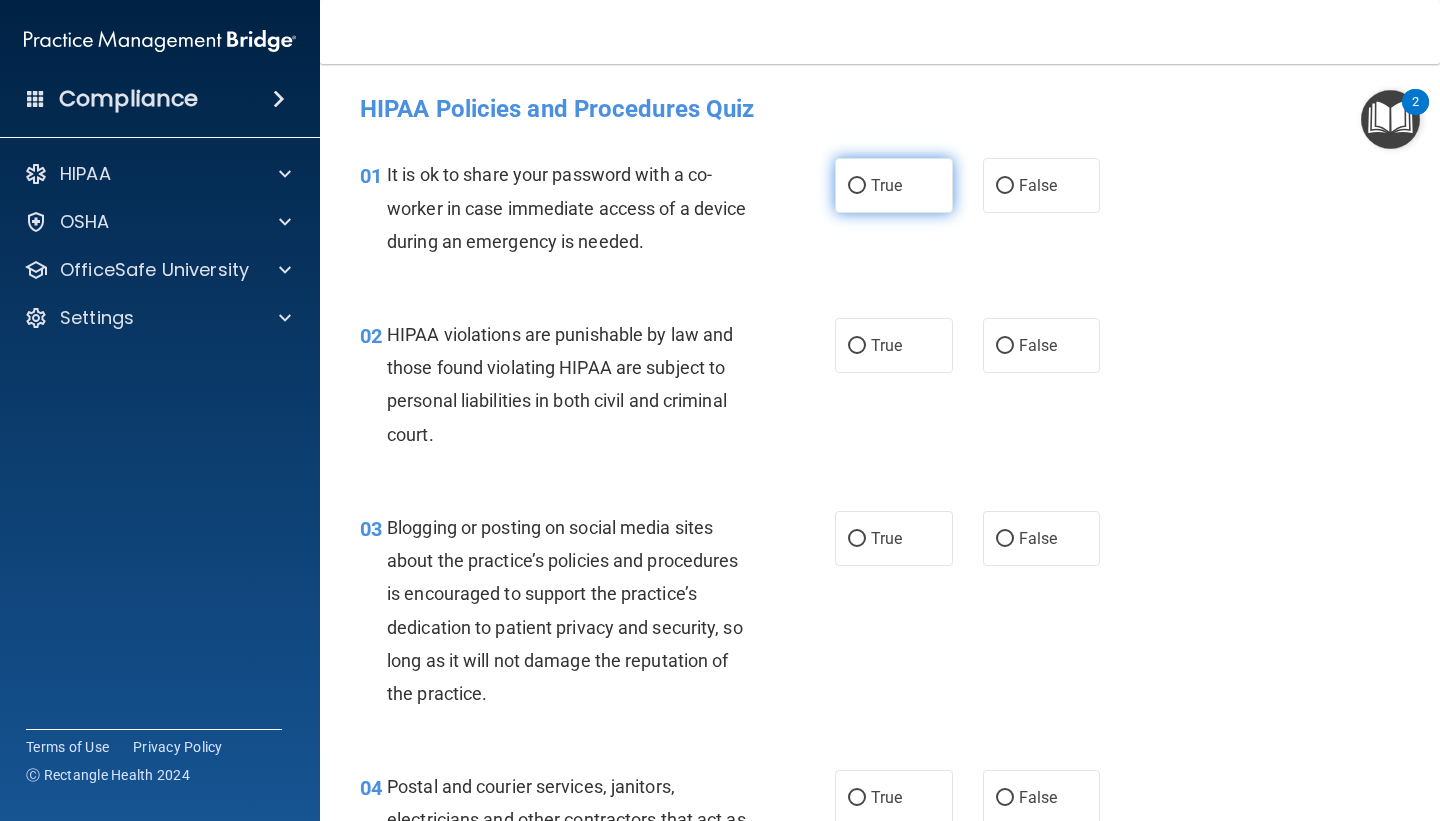 click on "True" at bounding box center [886, 185] 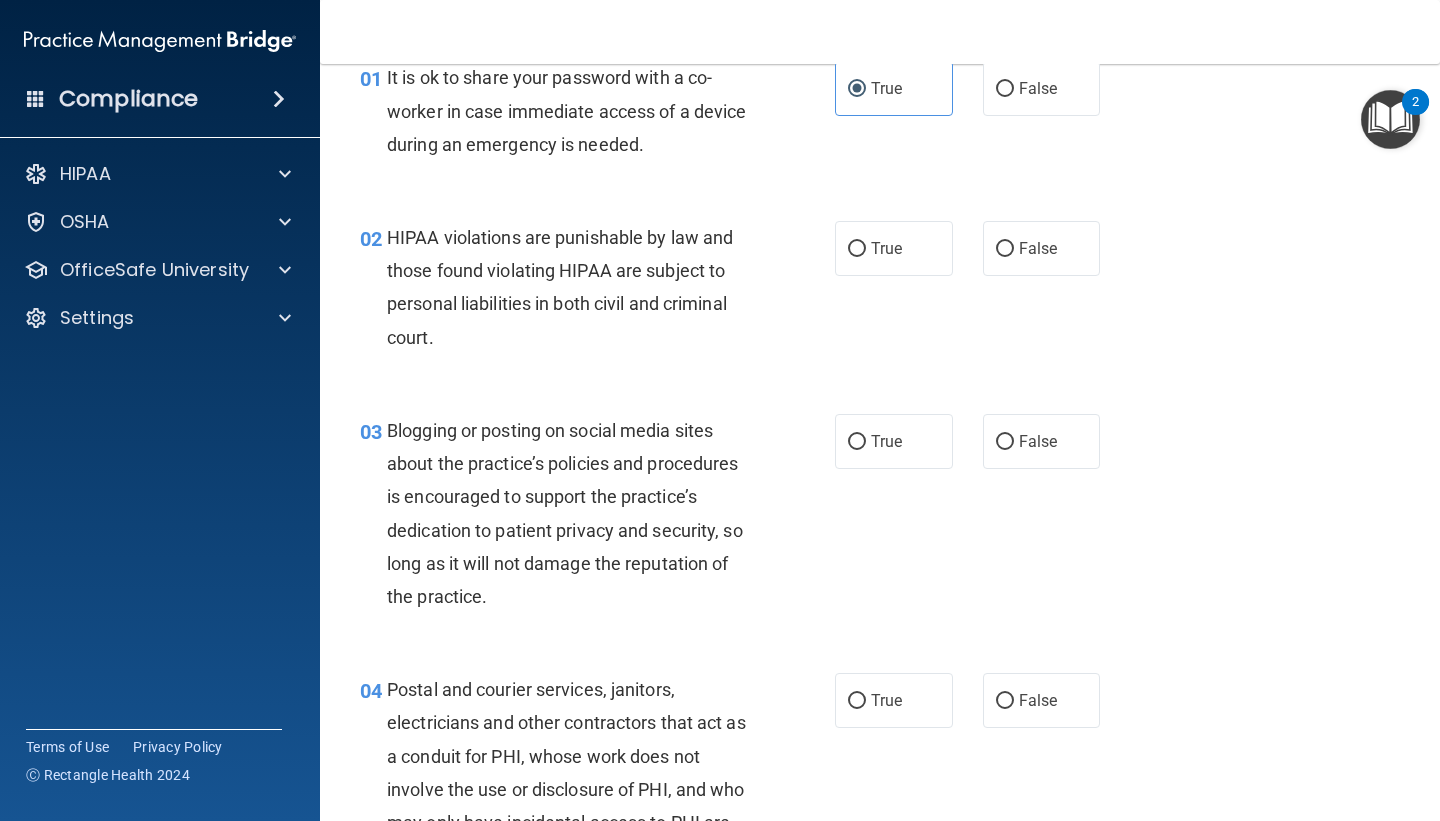 scroll, scrollTop: 101, scrollLeft: 0, axis: vertical 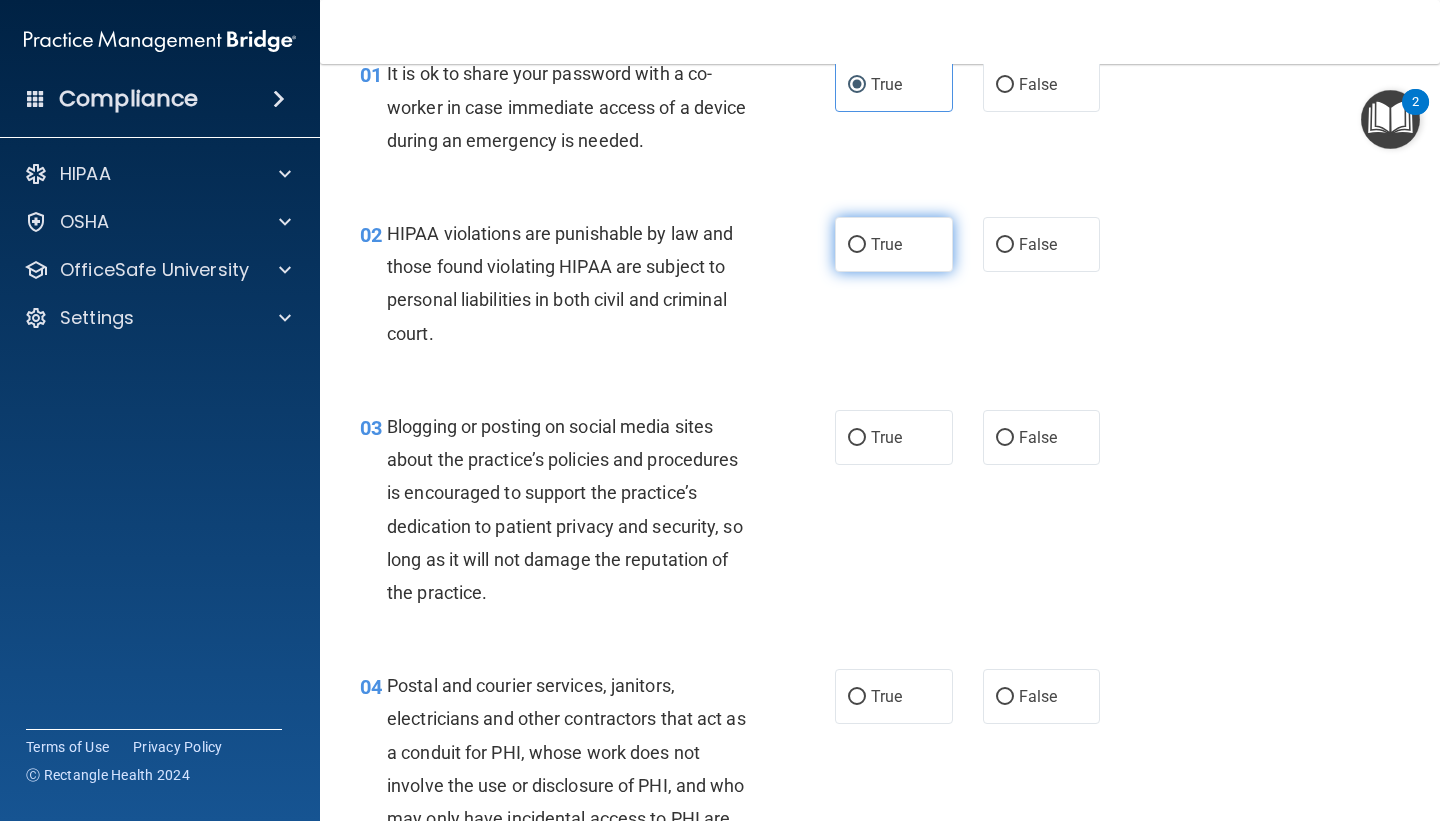 click on "True" at bounding box center [894, 244] 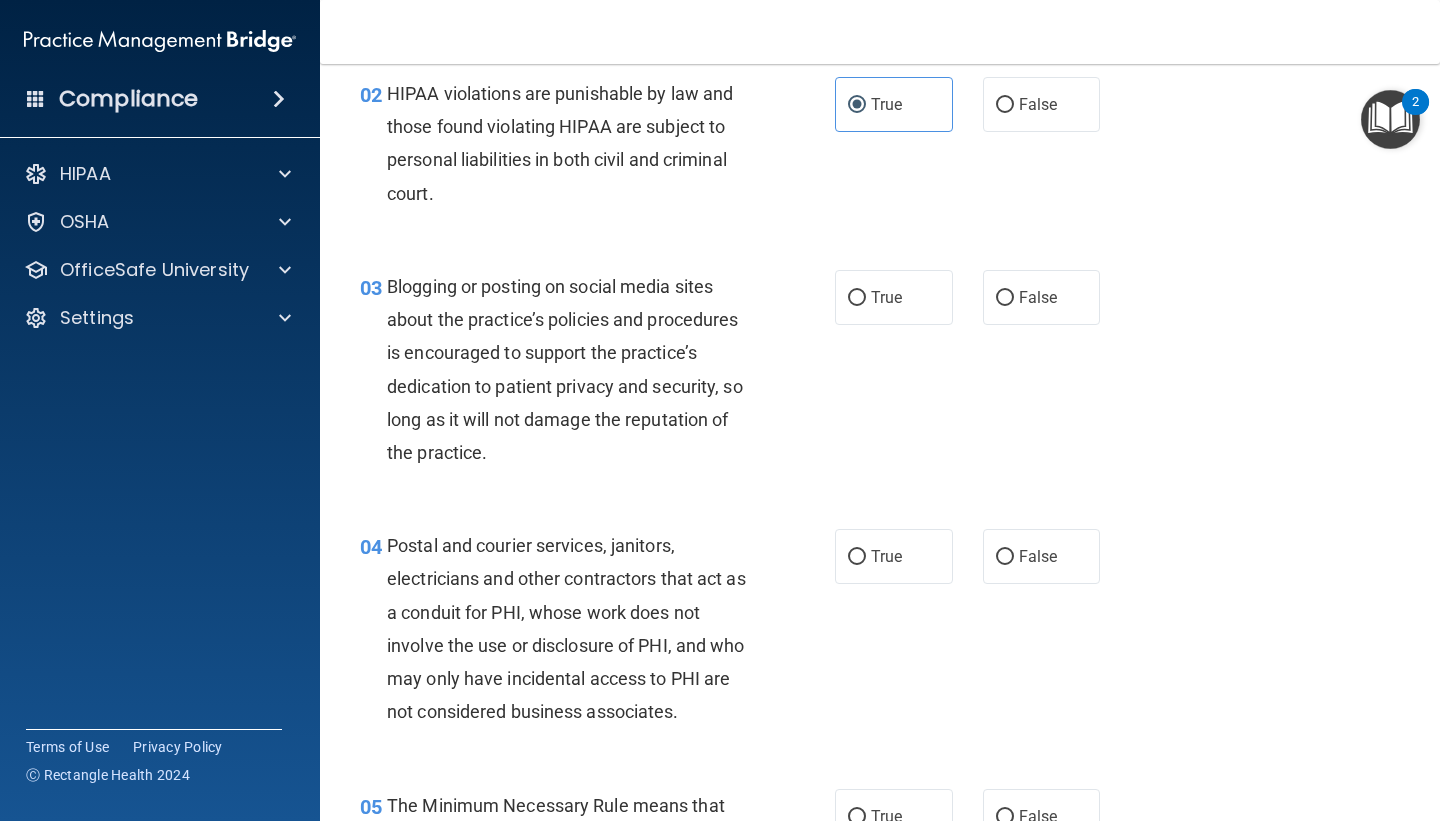 scroll, scrollTop: 297, scrollLeft: 0, axis: vertical 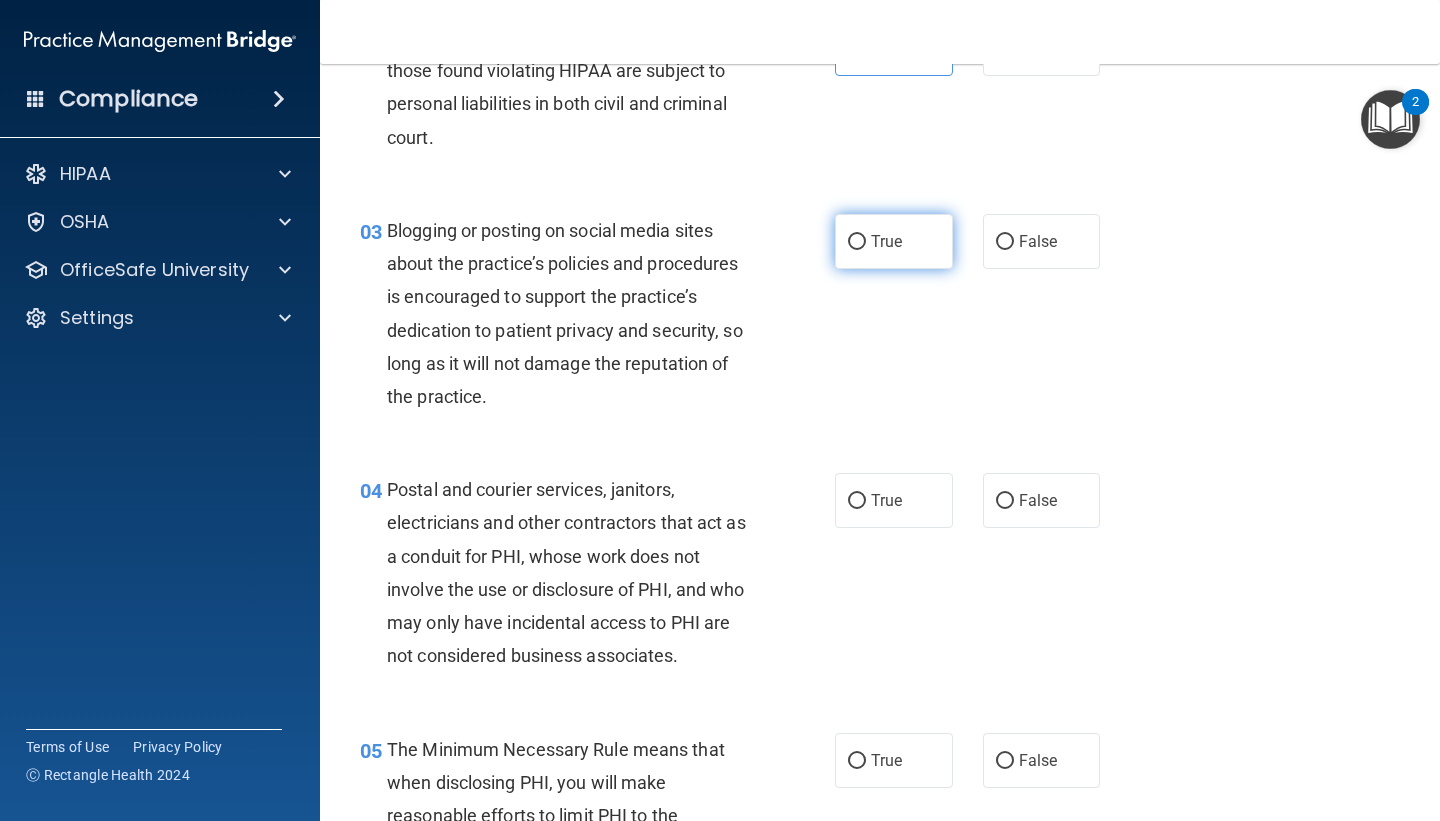 click on "True" at bounding box center [886, 241] 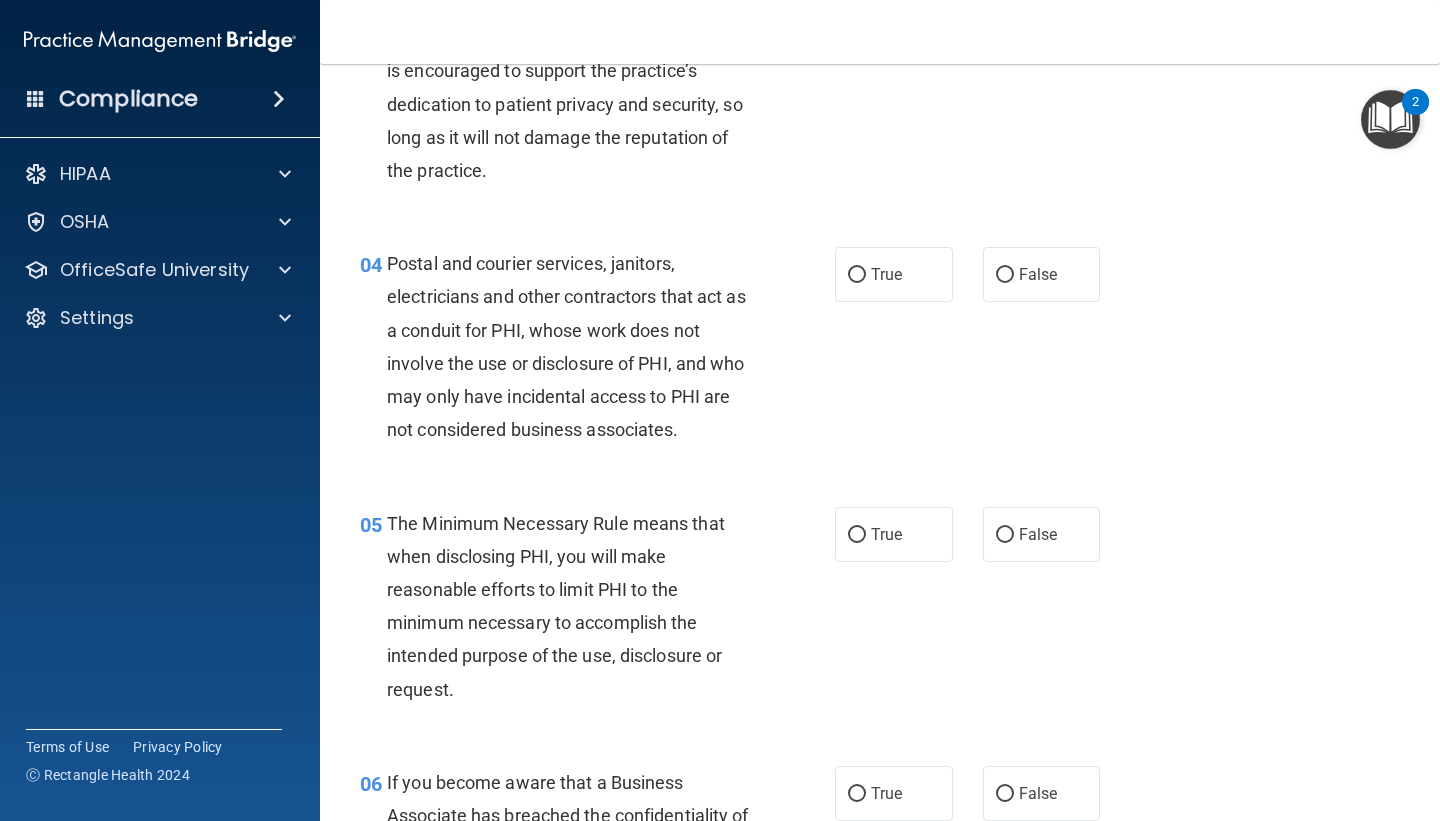 scroll, scrollTop: 515, scrollLeft: 0, axis: vertical 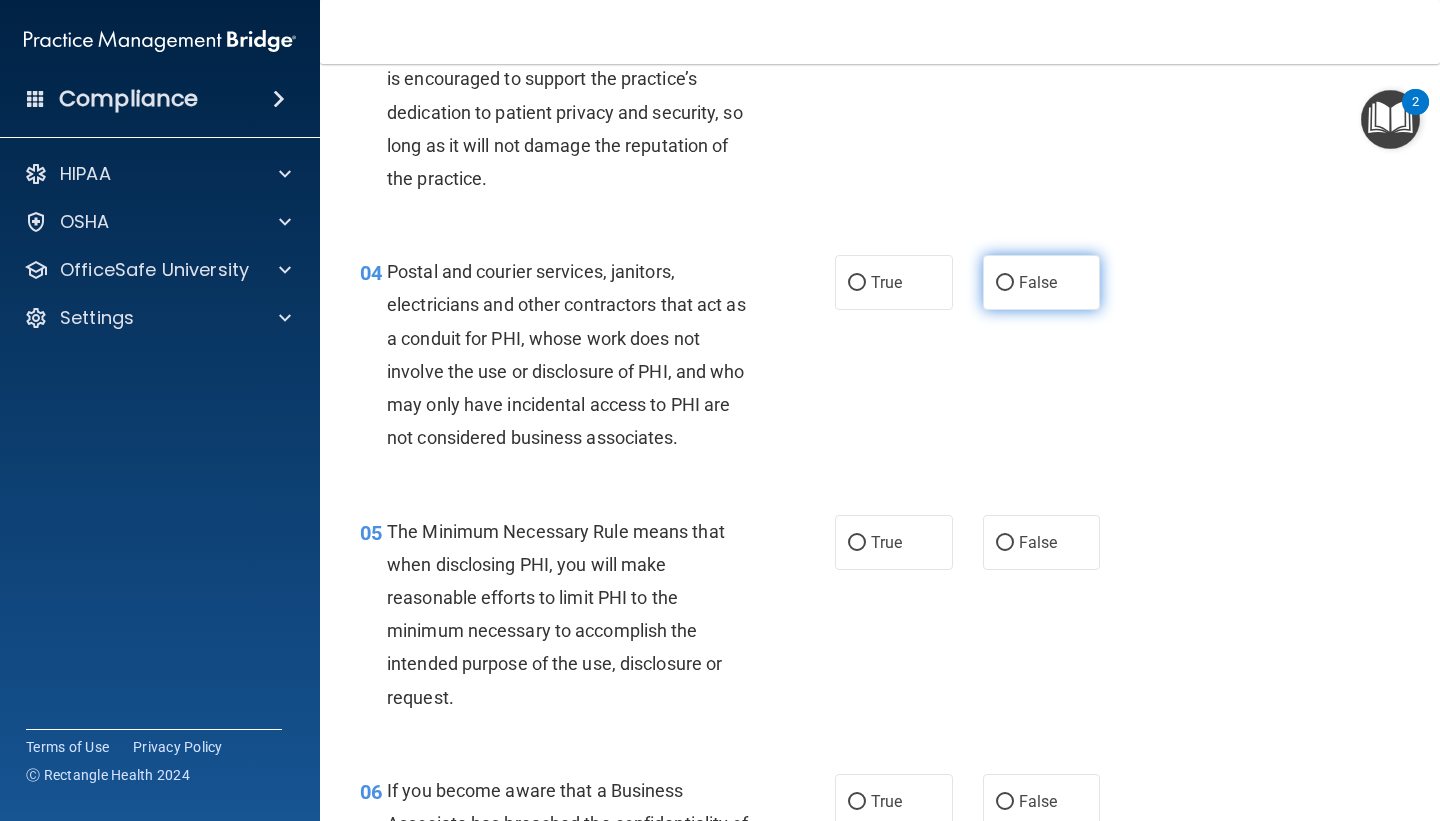 click on "False" at bounding box center [1042, 282] 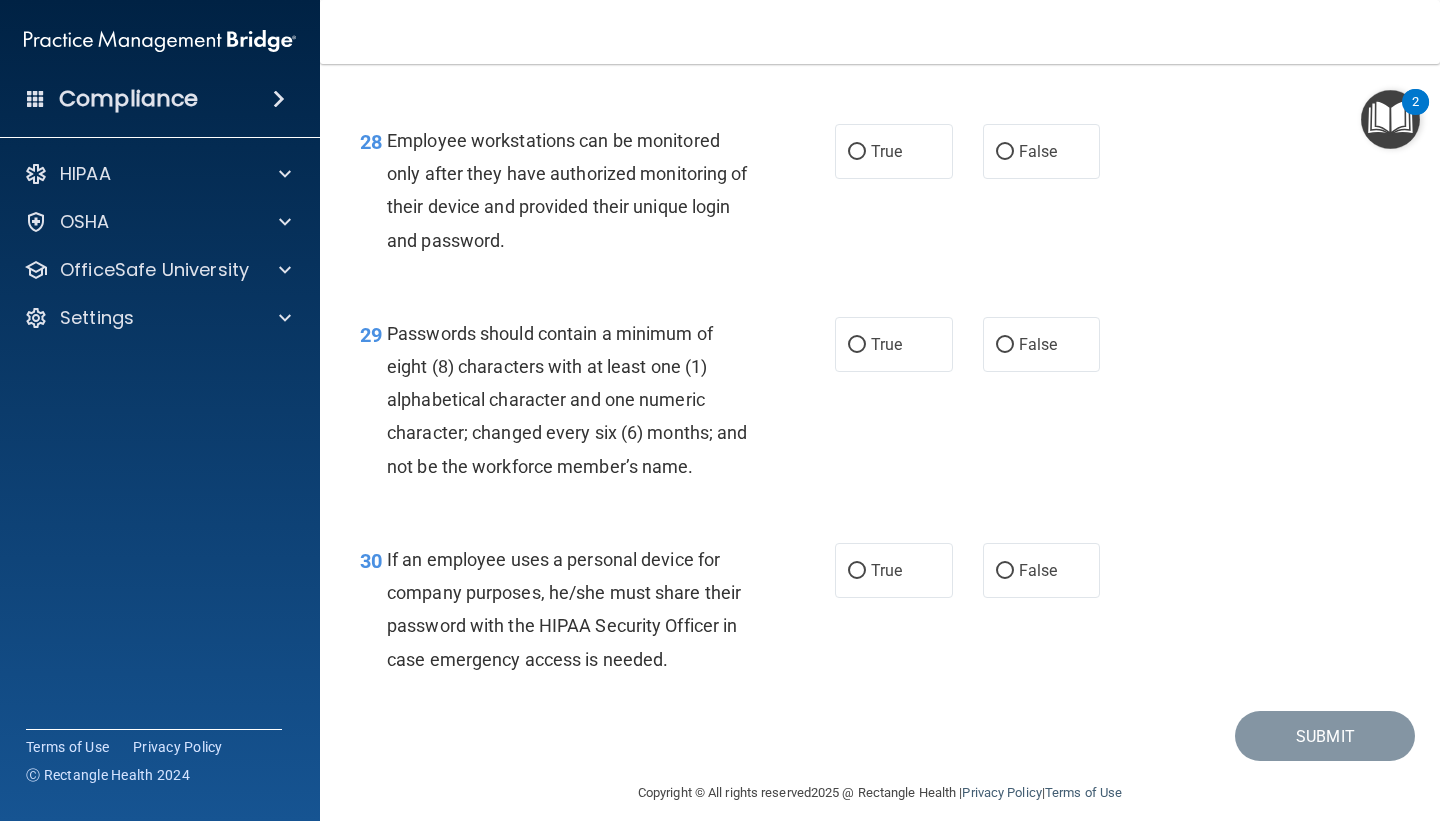 scroll, scrollTop: 5428, scrollLeft: 0, axis: vertical 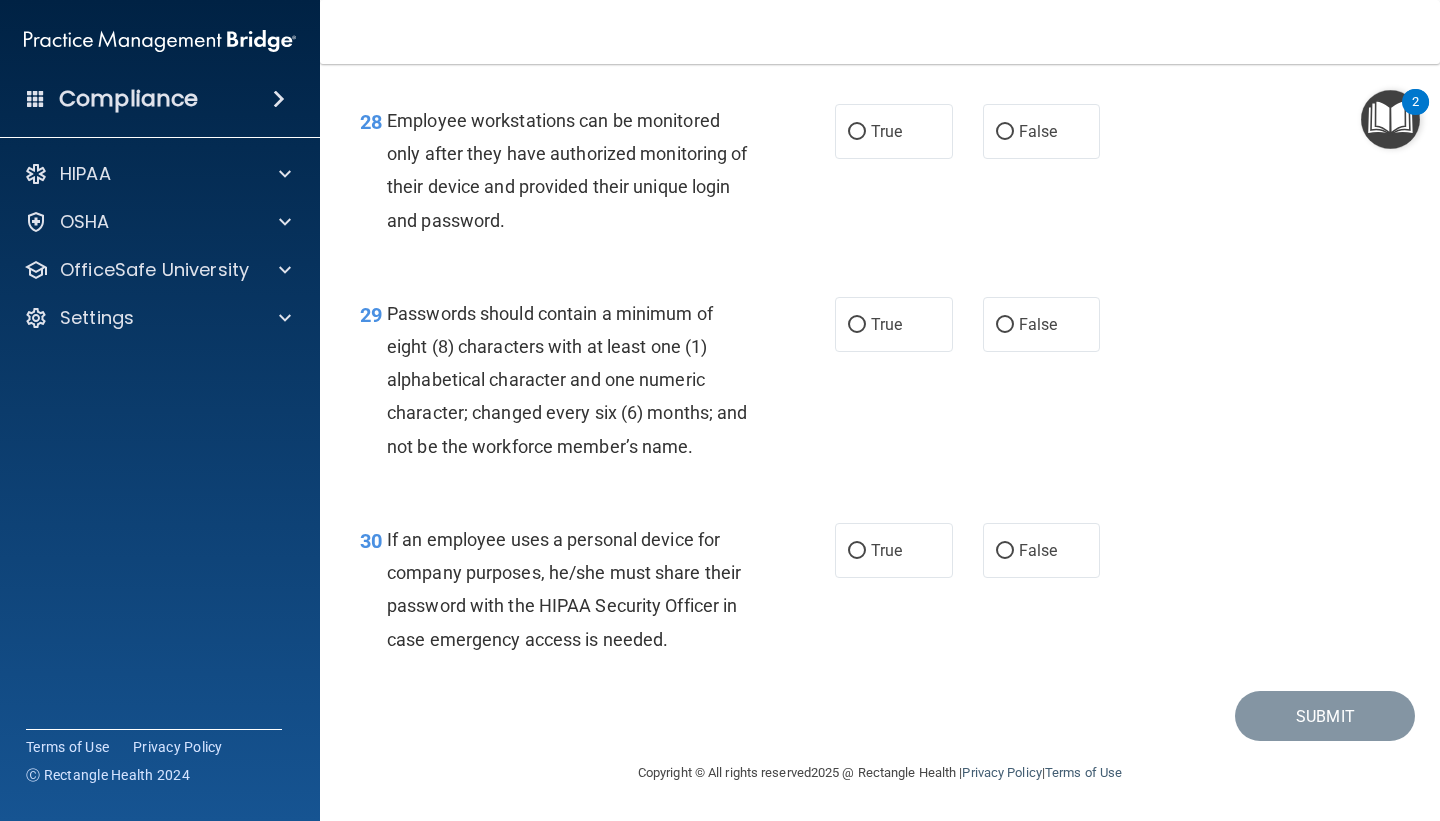 click on "30       If an employee uses a personal device for company purposes, he/she must share their password with the HIPAA Security Officer in case emergency access is needed.                 True           False" at bounding box center (880, 594) 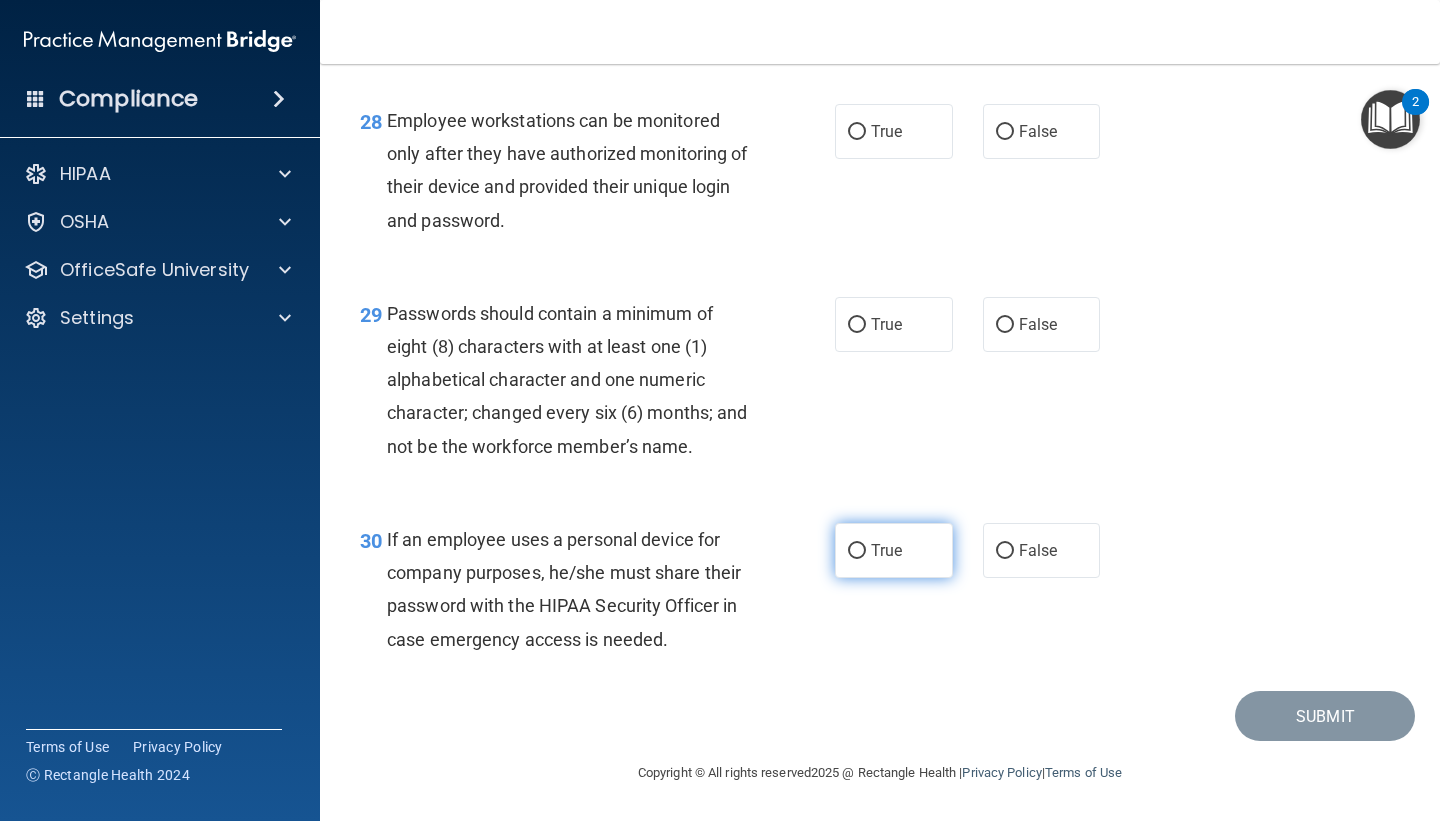 click on "True" at bounding box center [894, 550] 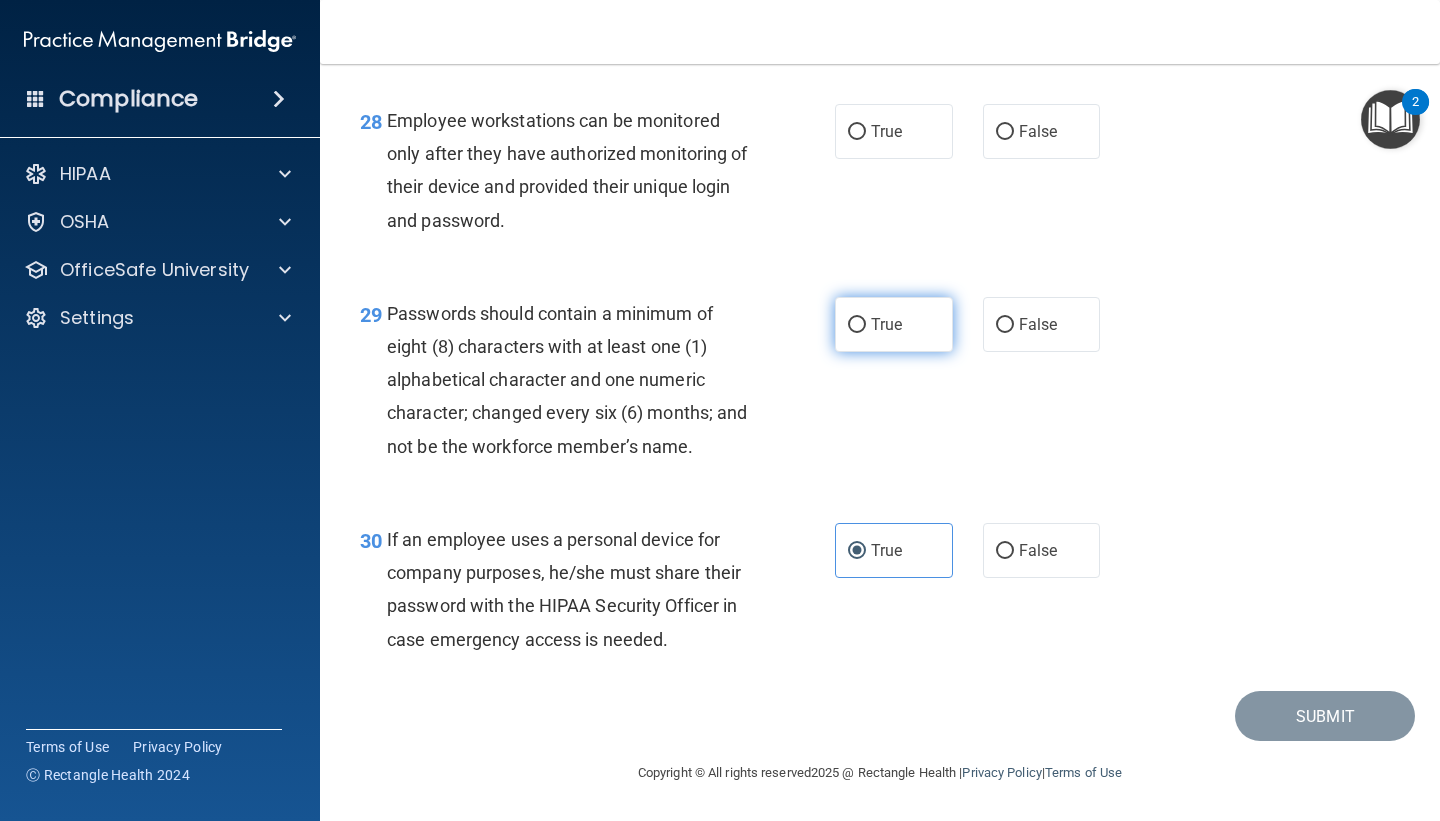 click on "True" at bounding box center (894, 324) 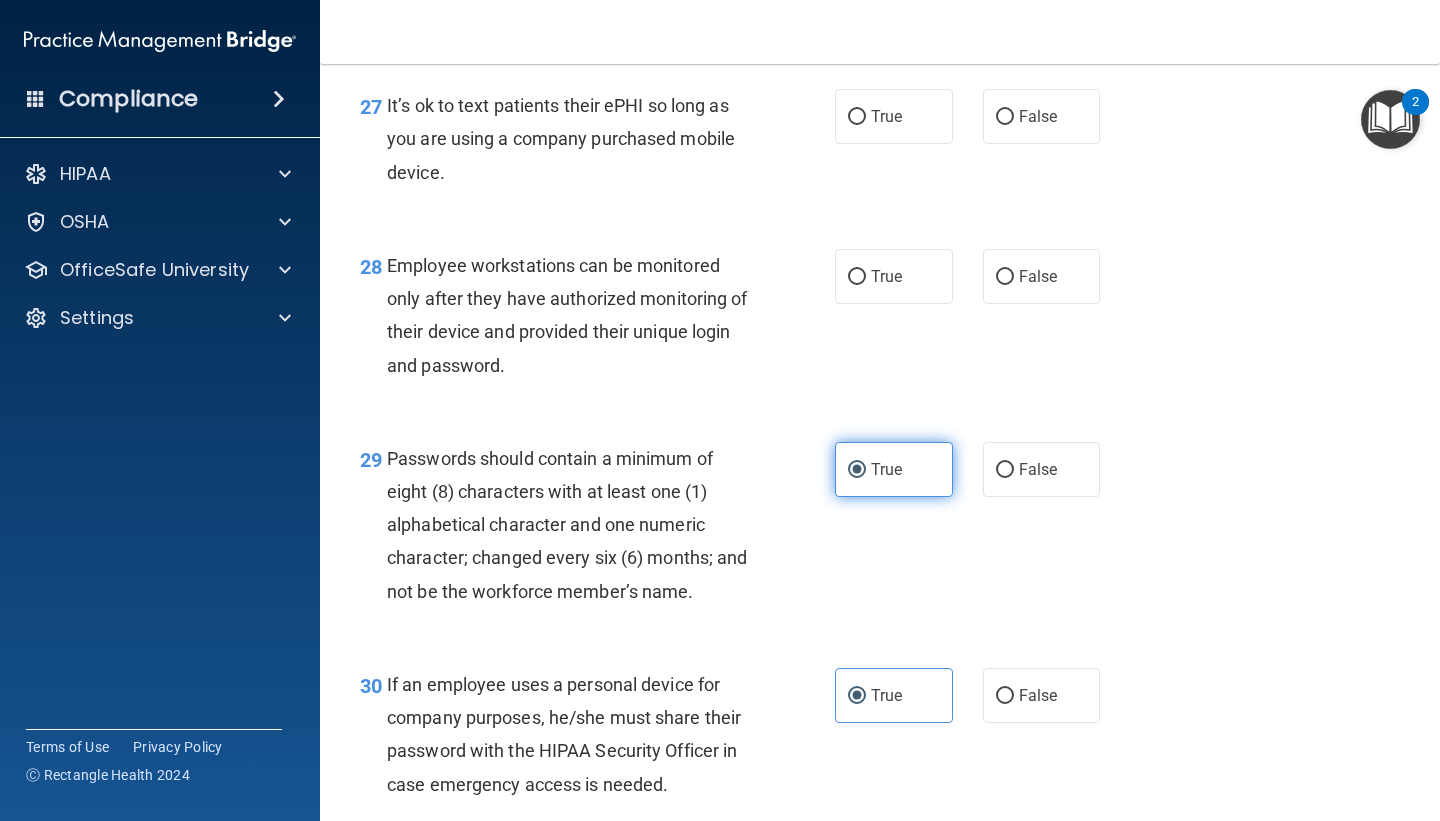 scroll, scrollTop: 5264, scrollLeft: 0, axis: vertical 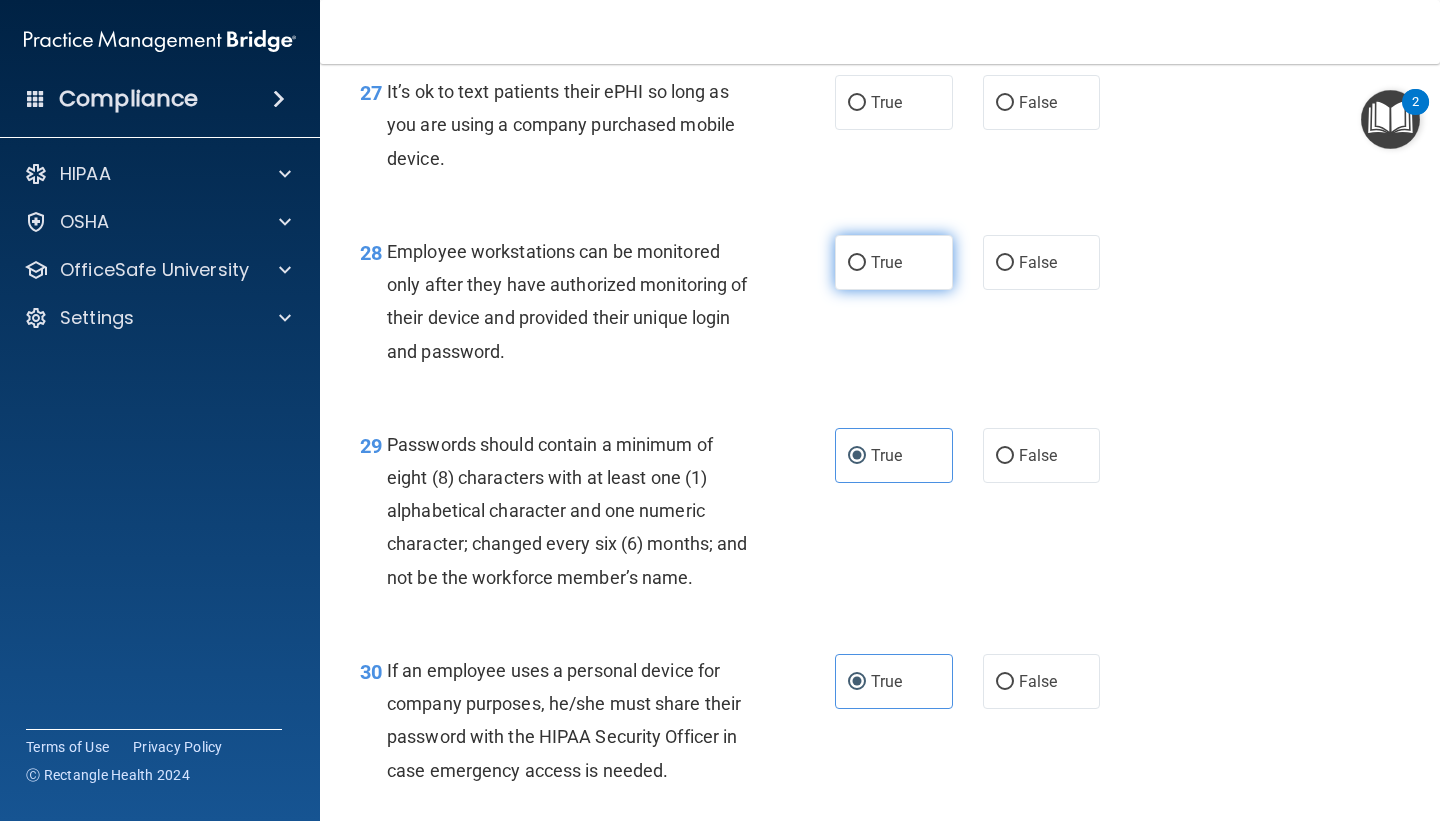 click on "True" at bounding box center (894, 262) 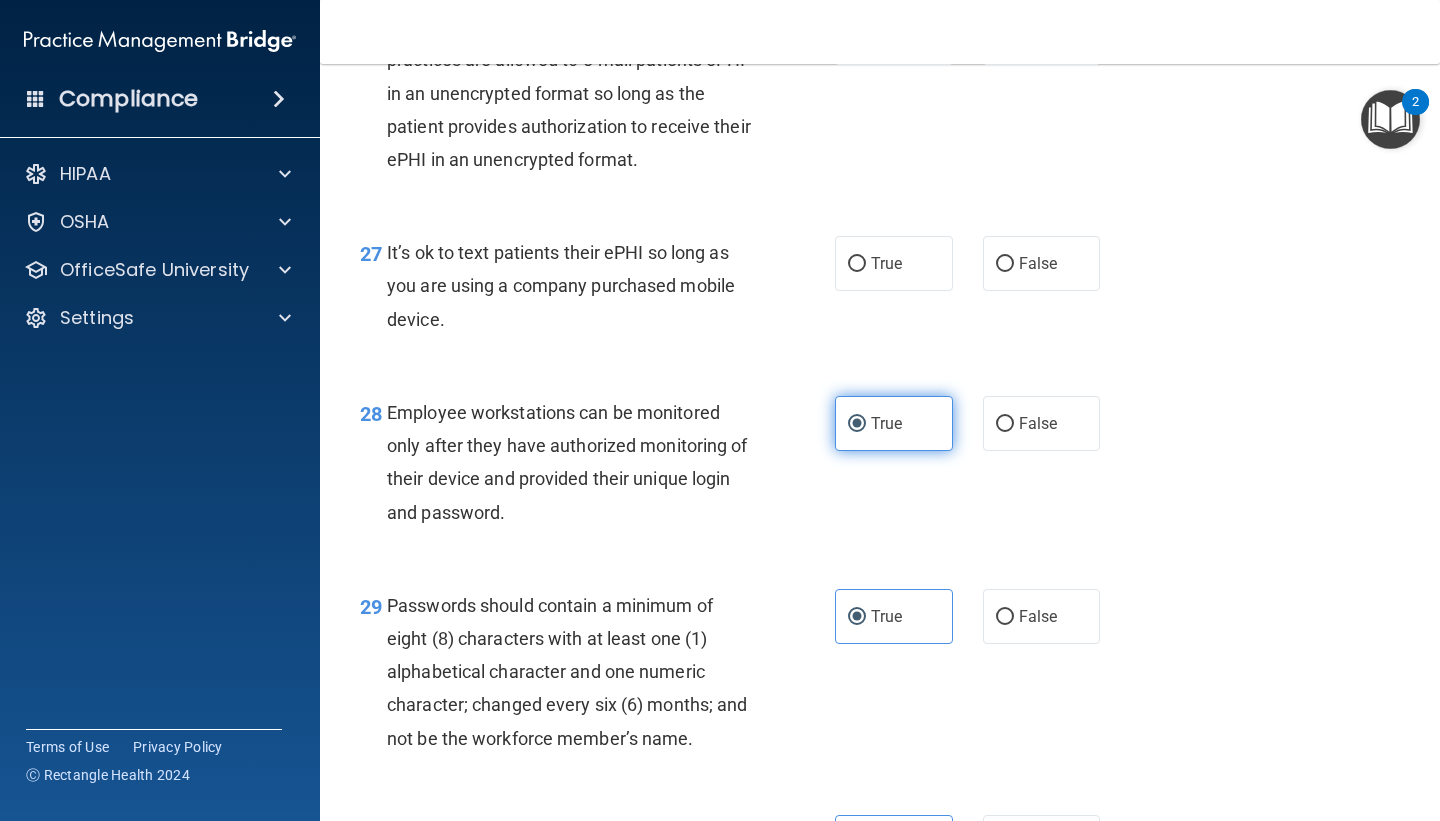 scroll, scrollTop: 5094, scrollLeft: 0, axis: vertical 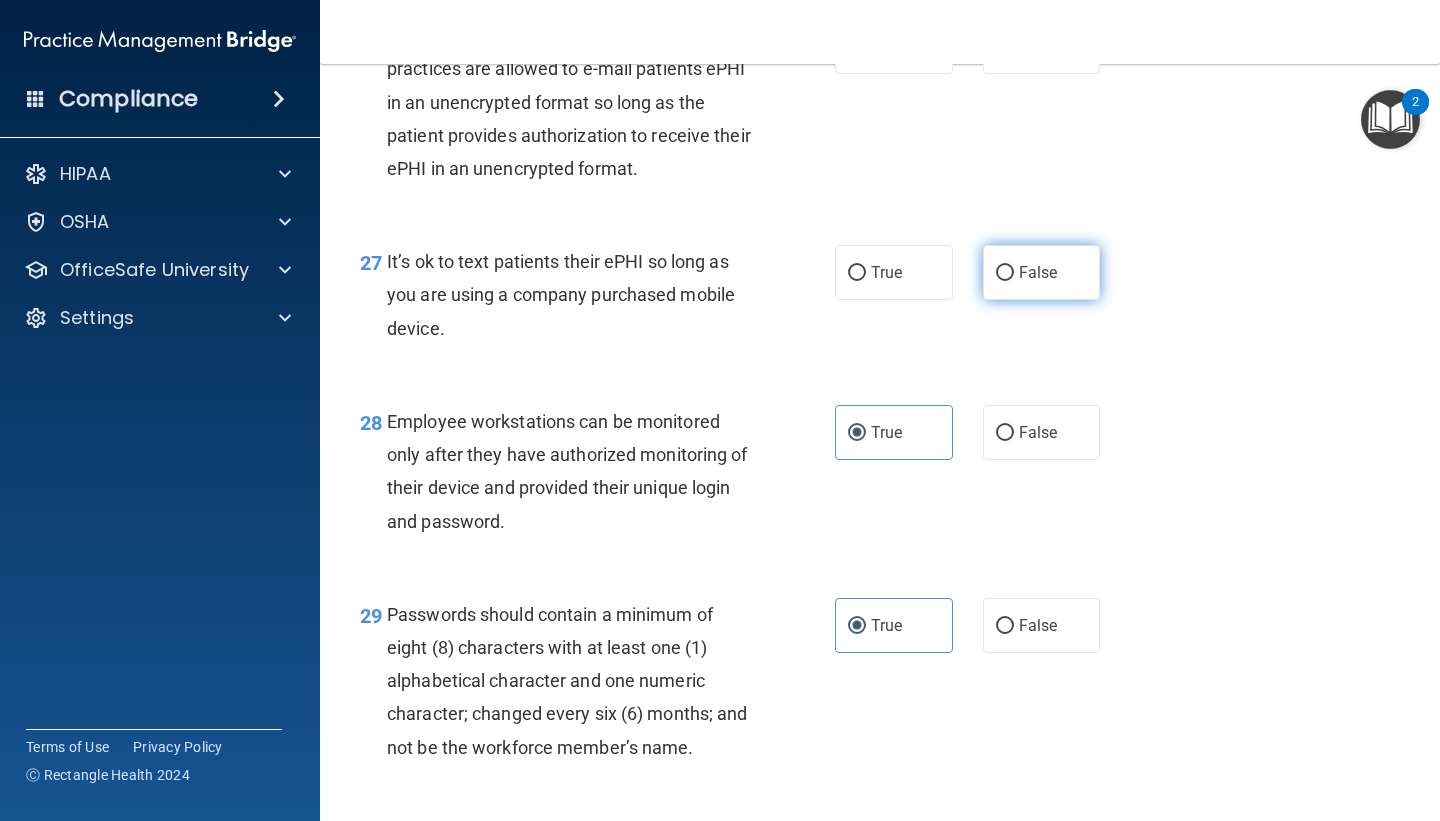 click on "False" at bounding box center [1042, 272] 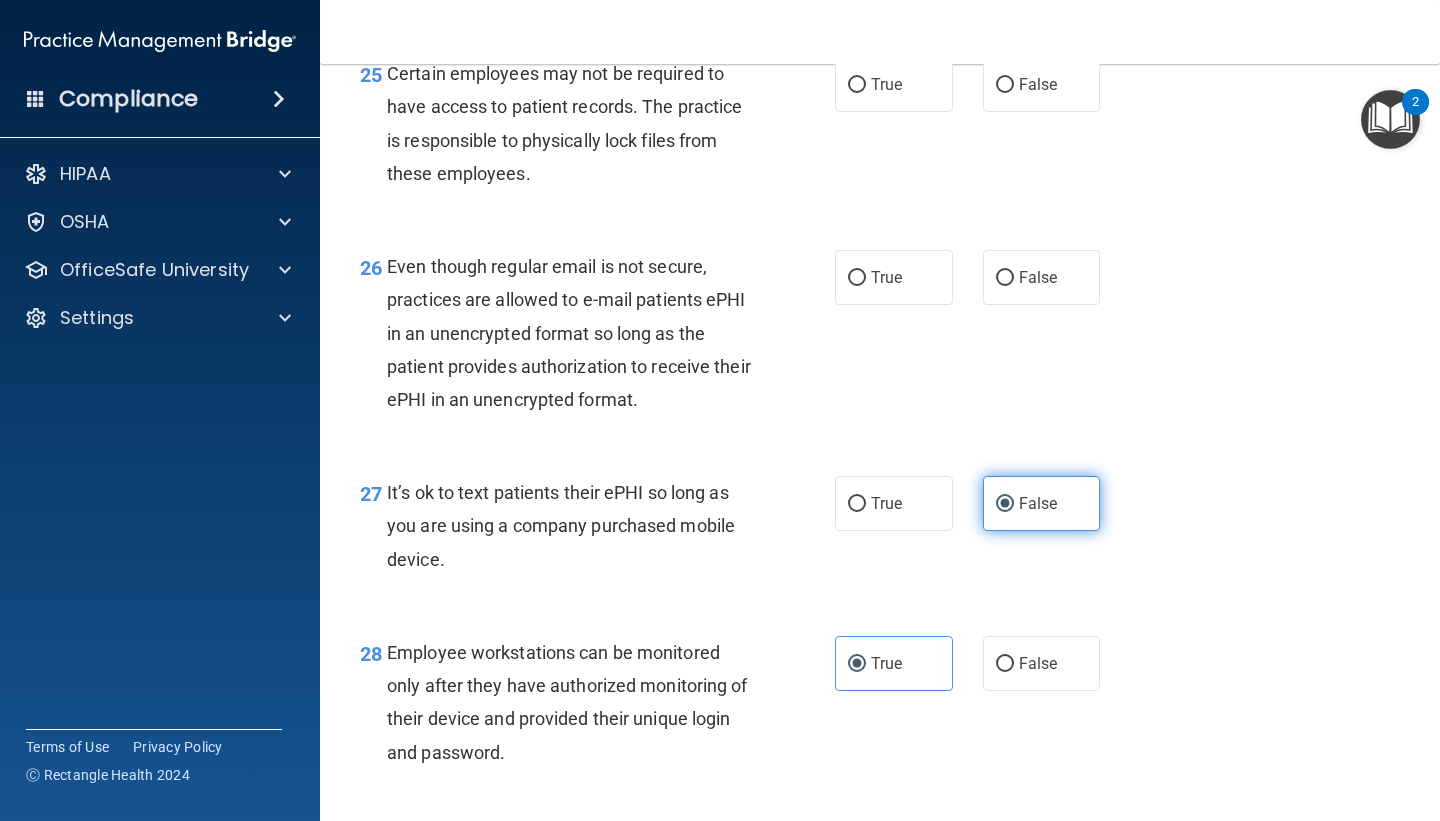 scroll, scrollTop: 4859, scrollLeft: 0, axis: vertical 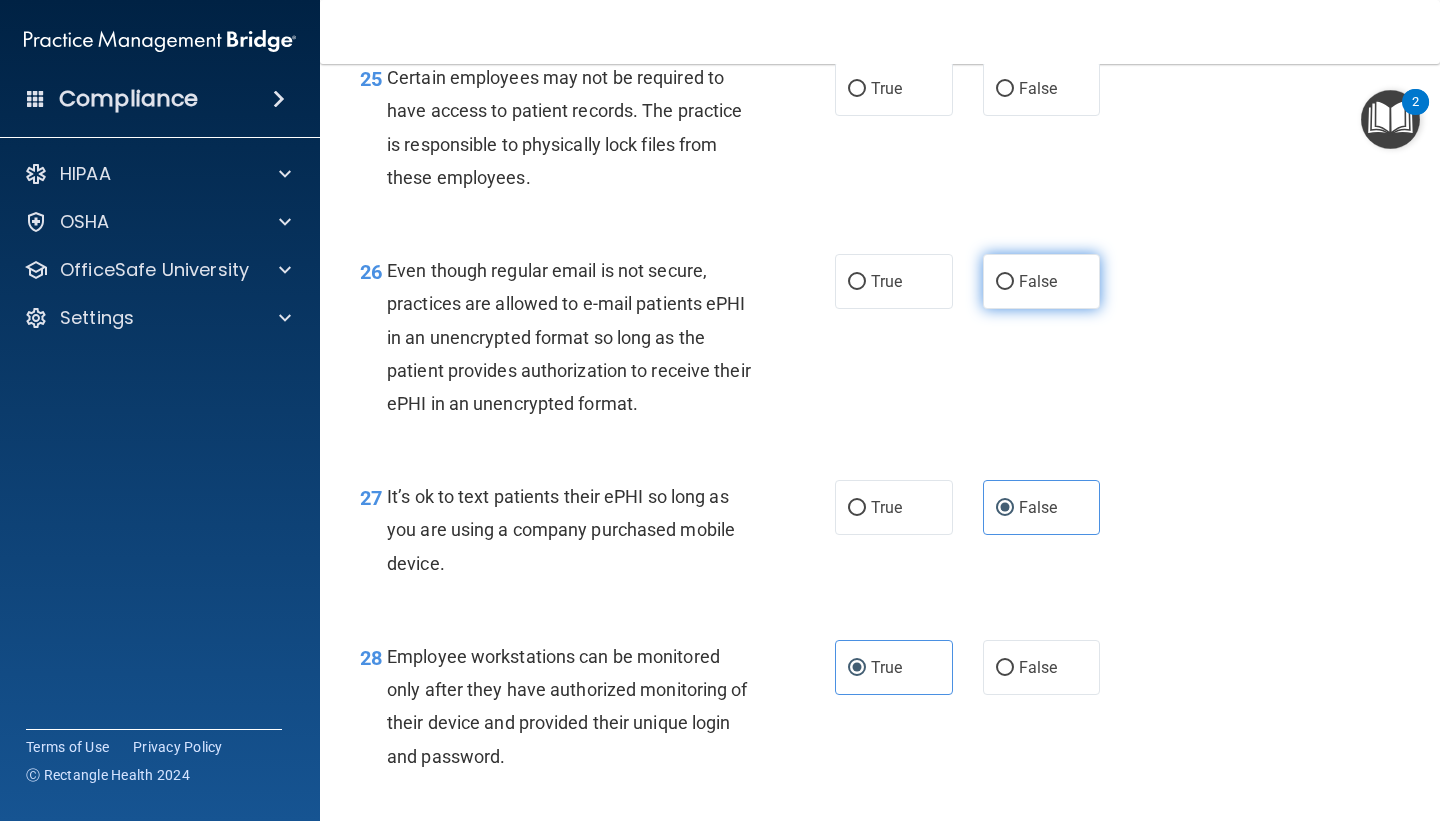 click on "False" at bounding box center [1038, 281] 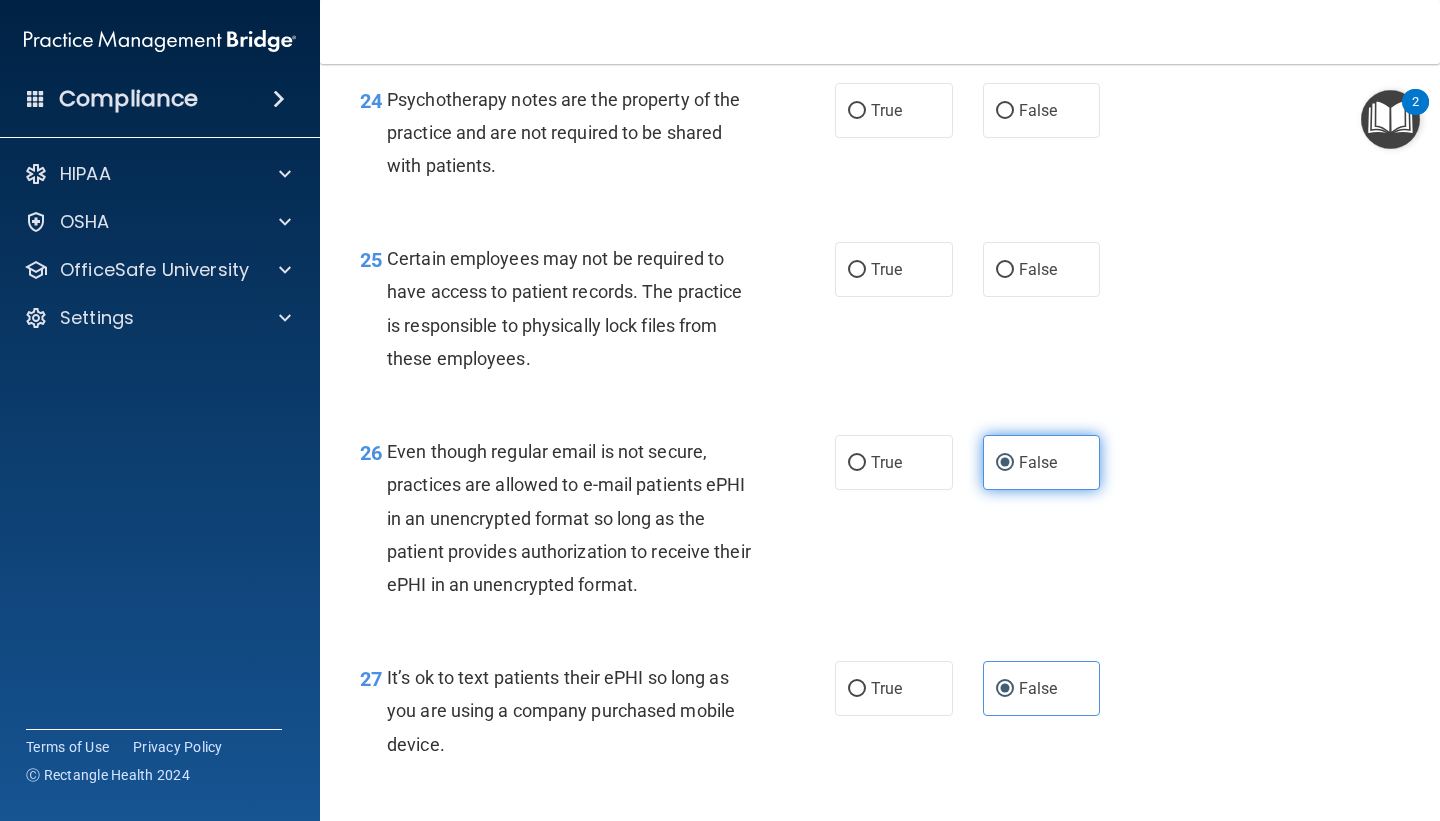 scroll, scrollTop: 4673, scrollLeft: 0, axis: vertical 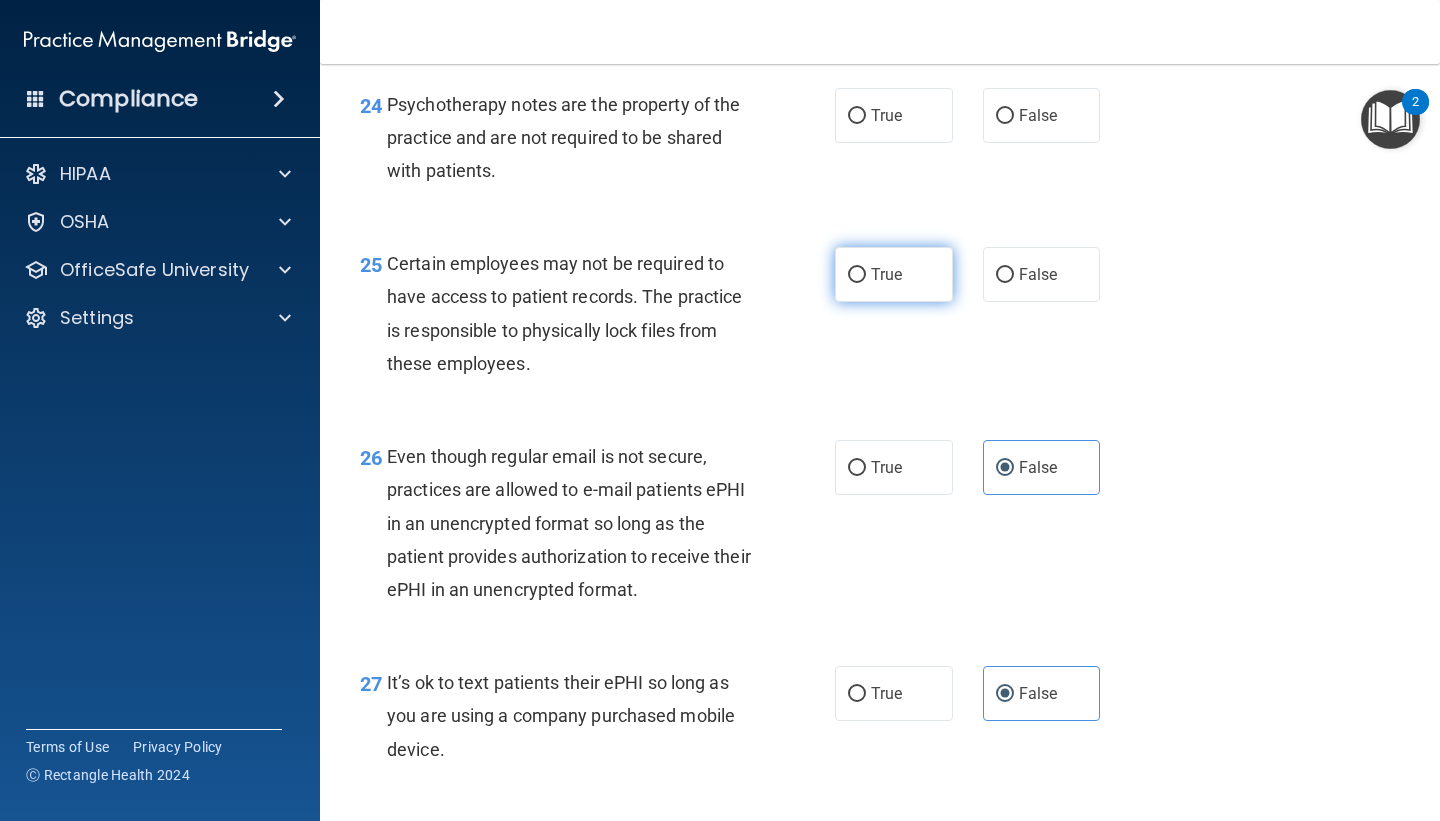 click on "True" at bounding box center [894, 274] 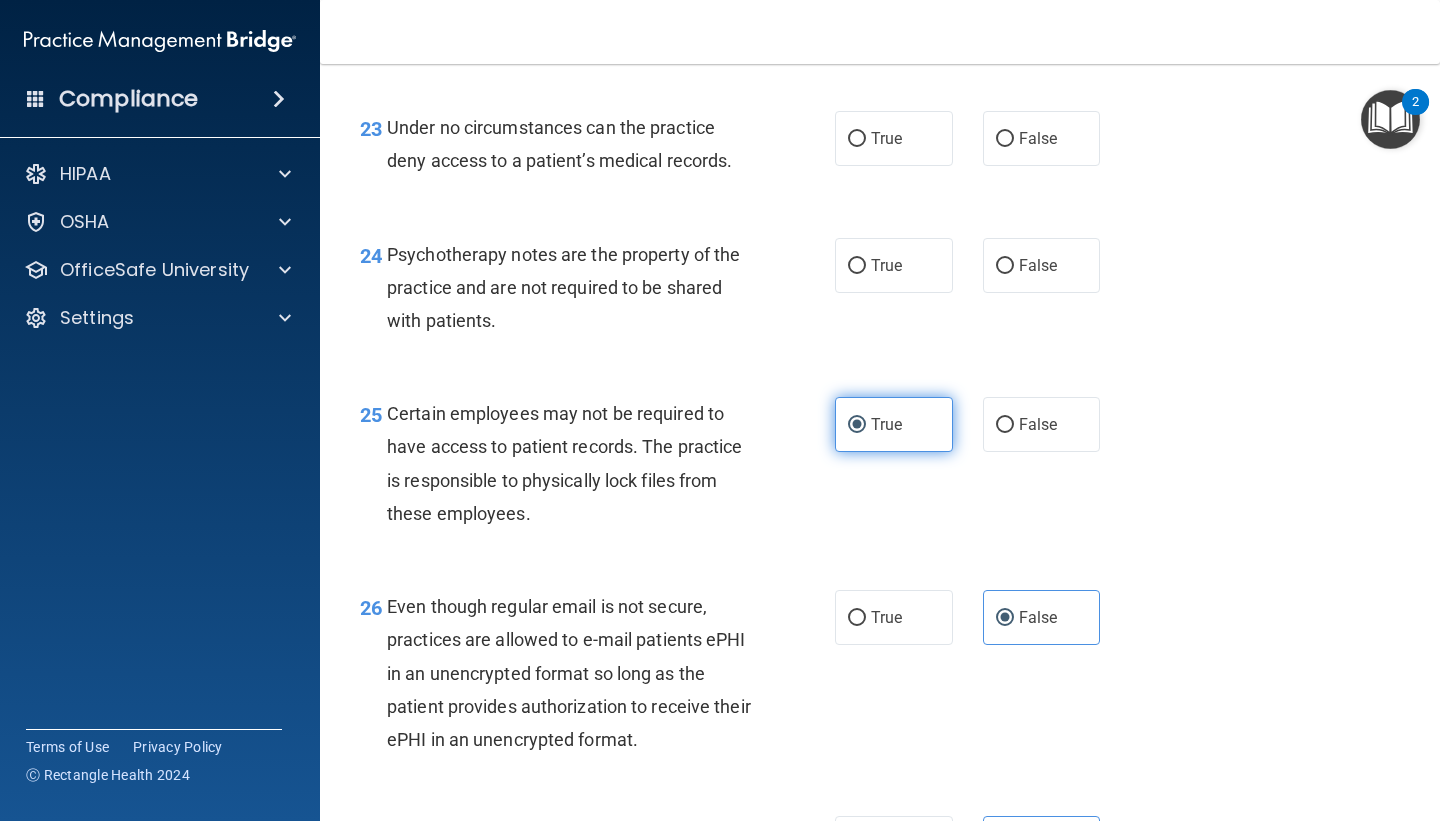 scroll, scrollTop: 4523, scrollLeft: 0, axis: vertical 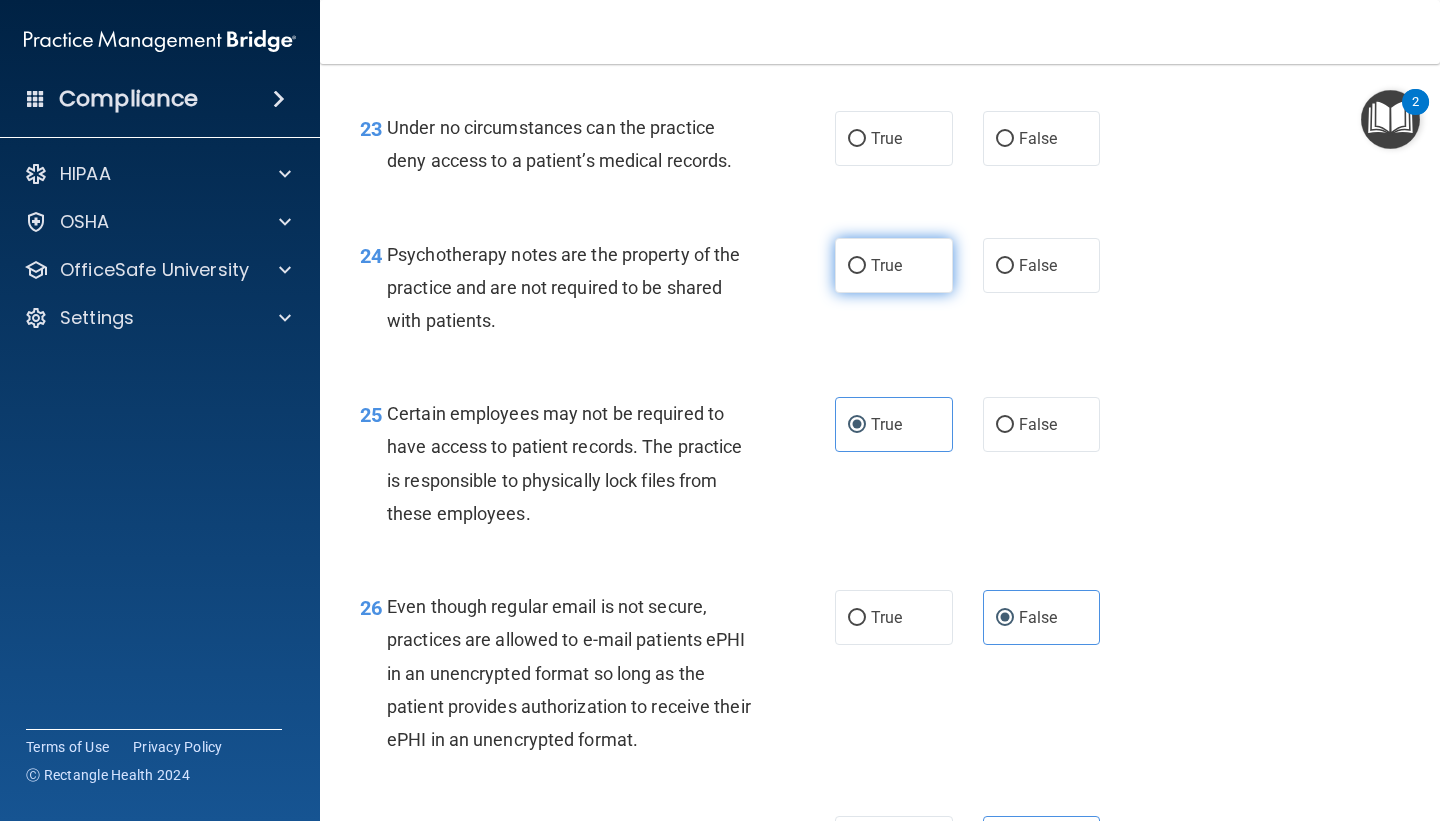 click on "True" at bounding box center (886, 265) 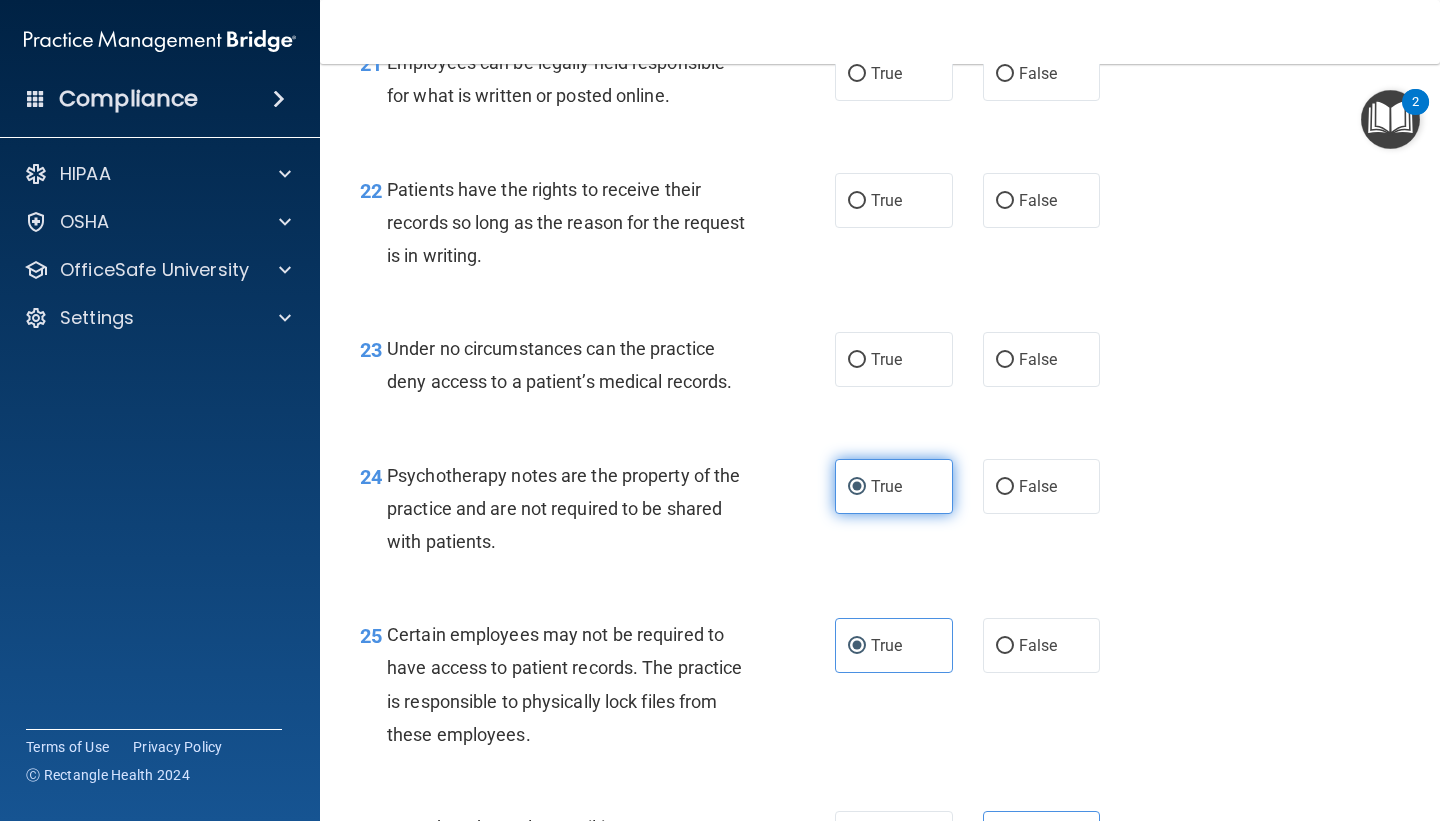 scroll, scrollTop: 4307, scrollLeft: 0, axis: vertical 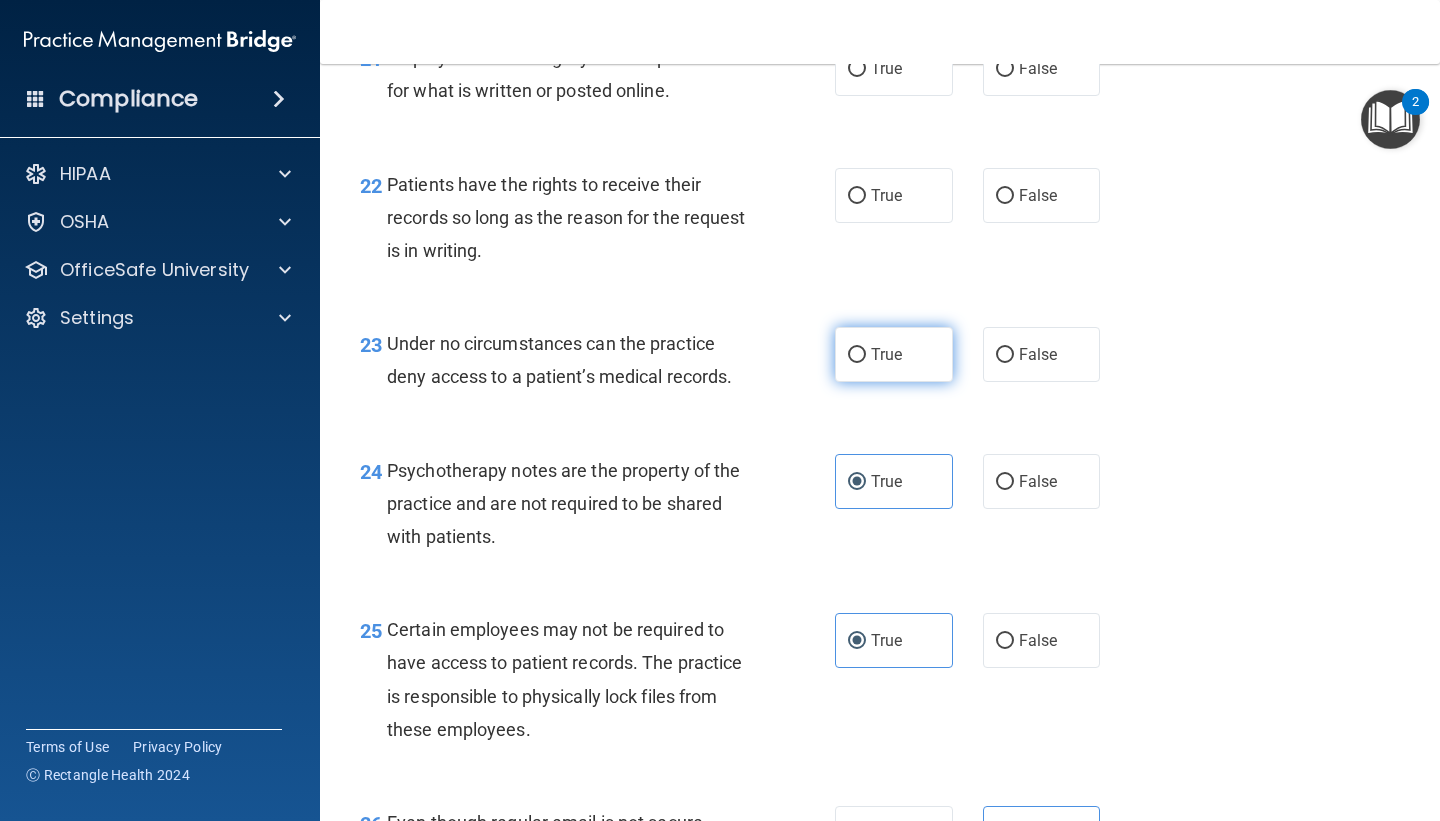click on "True" at bounding box center (886, 354) 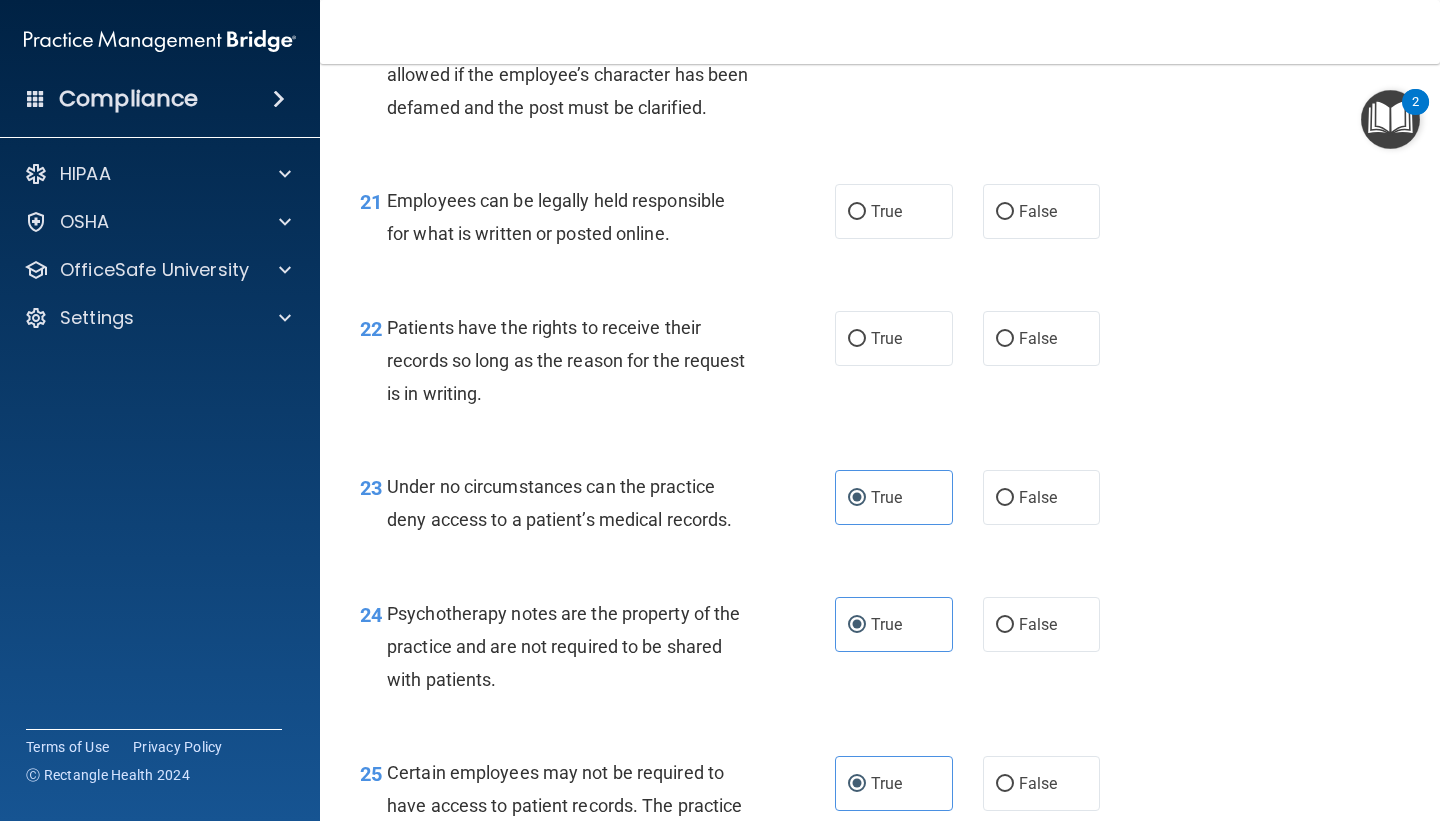 scroll, scrollTop: 4168, scrollLeft: 0, axis: vertical 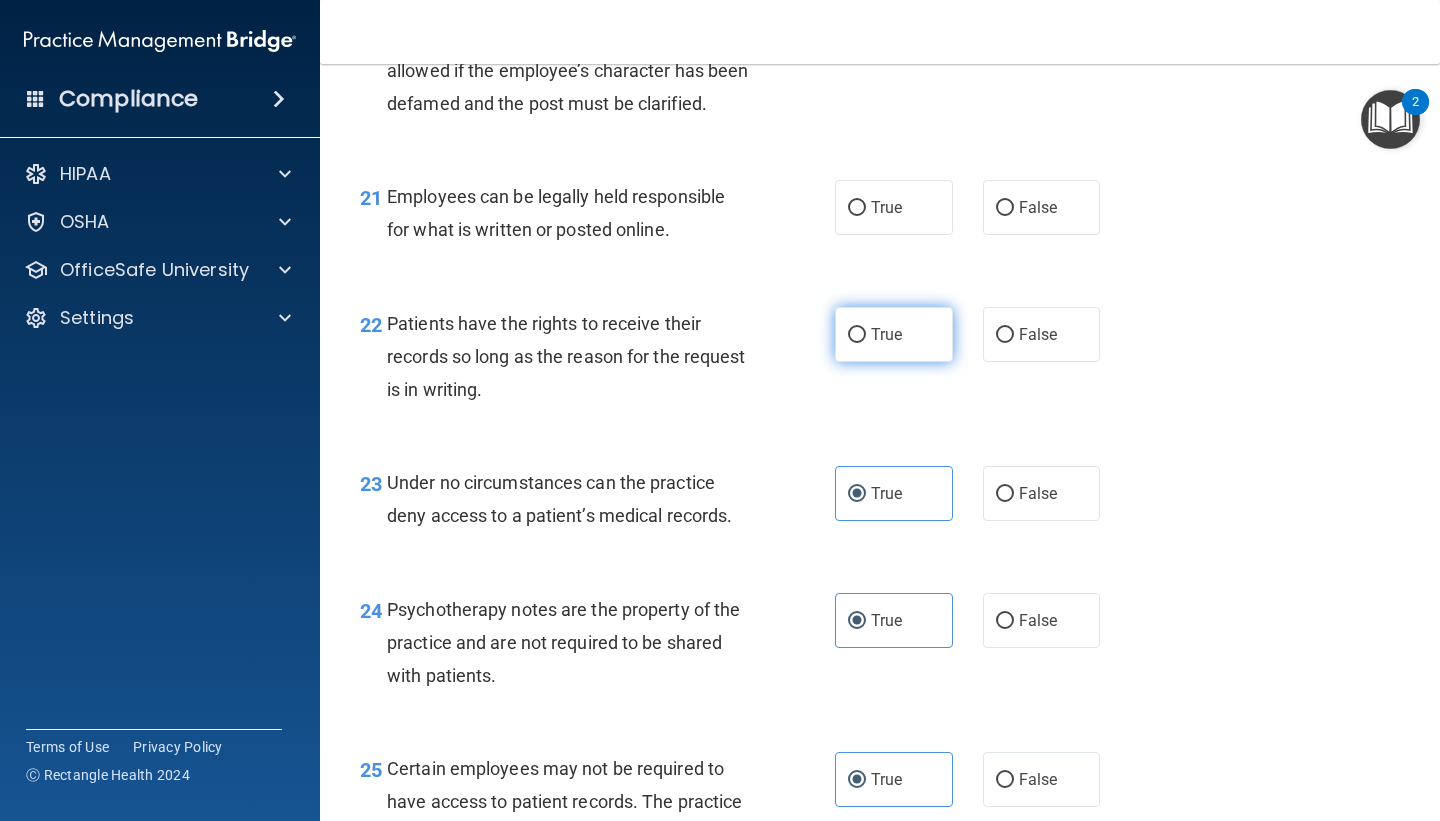 click on "True" at bounding box center [894, 334] 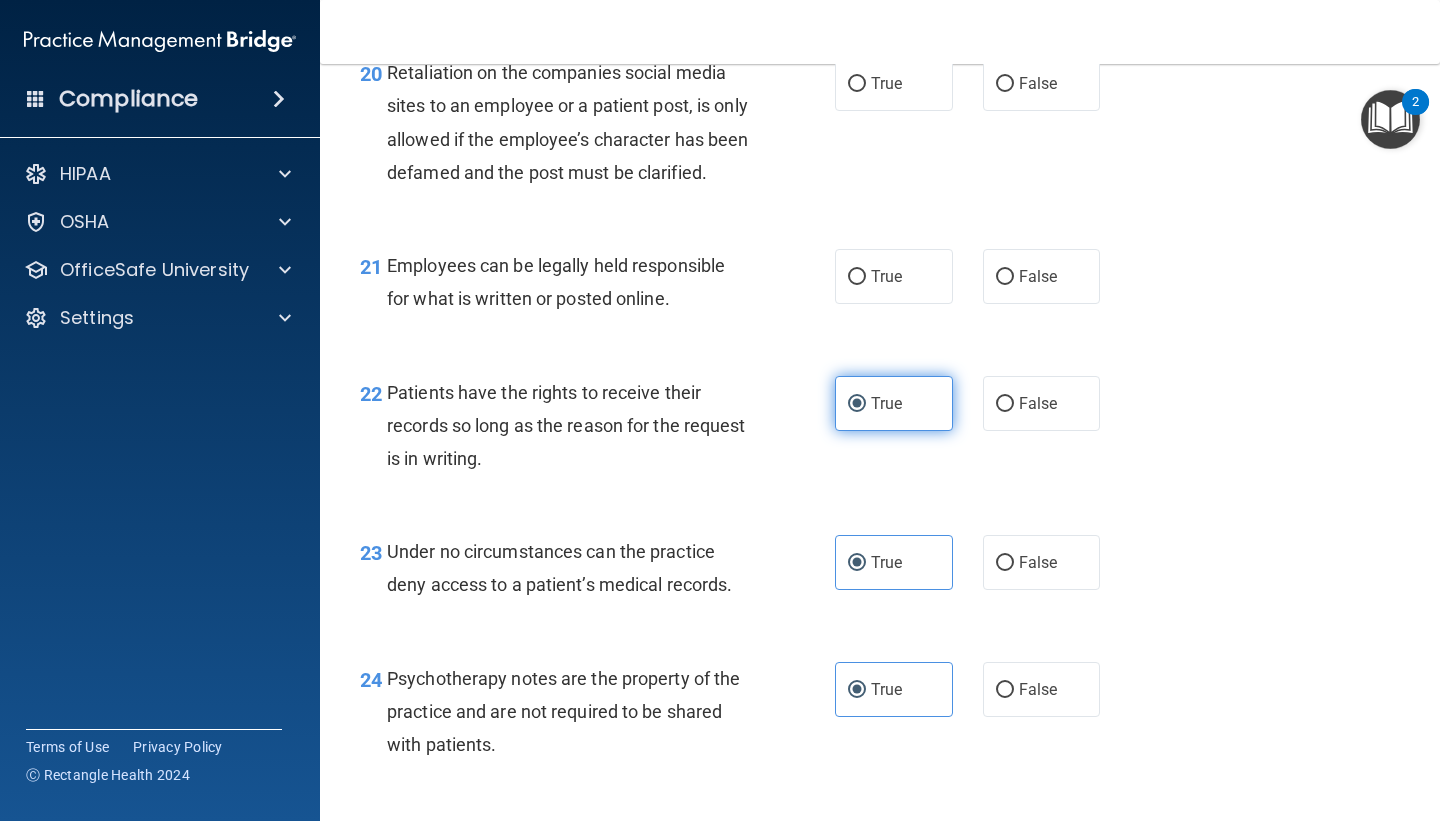 scroll, scrollTop: 4103, scrollLeft: 0, axis: vertical 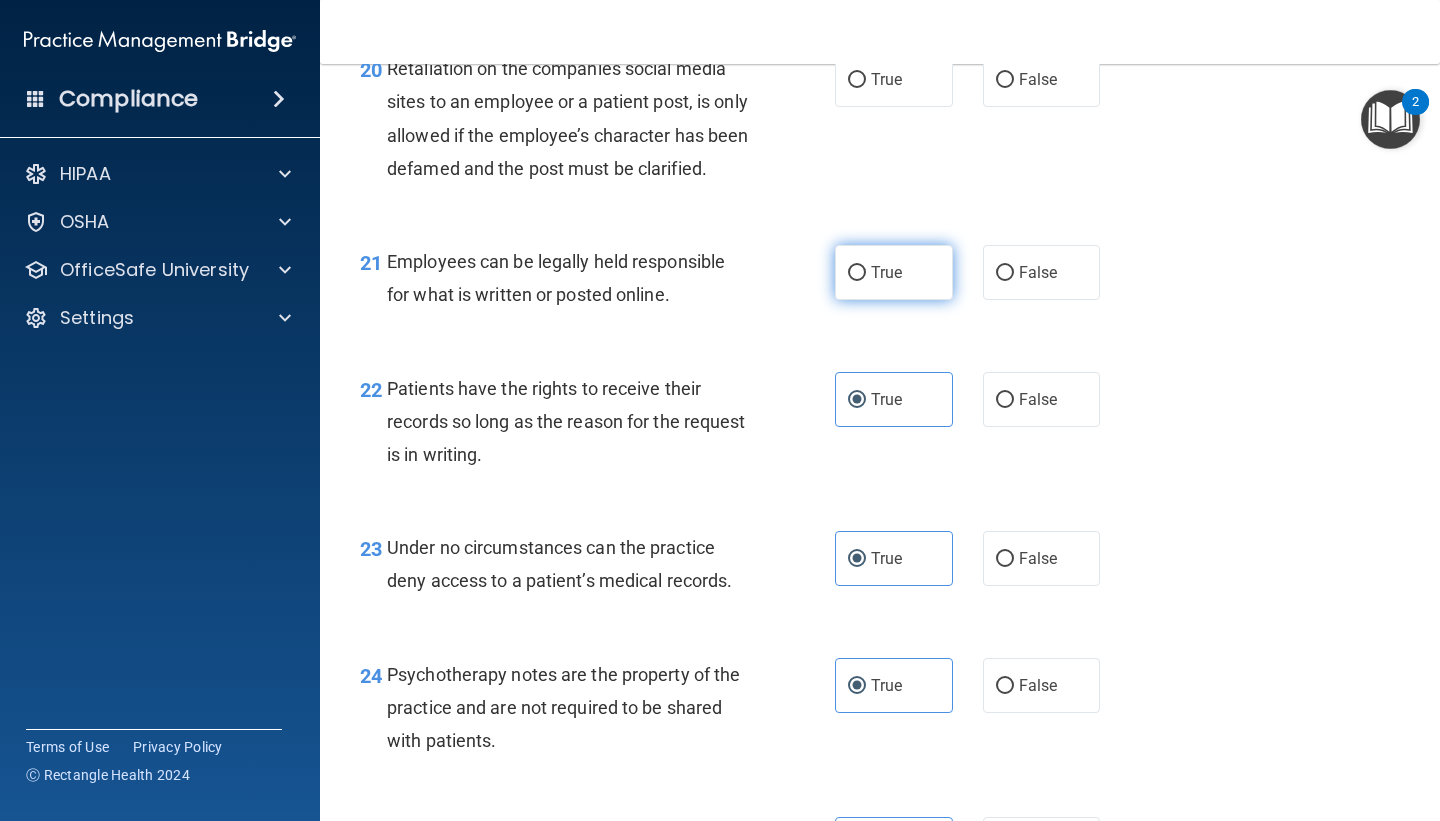 click on "True" at bounding box center [894, 272] 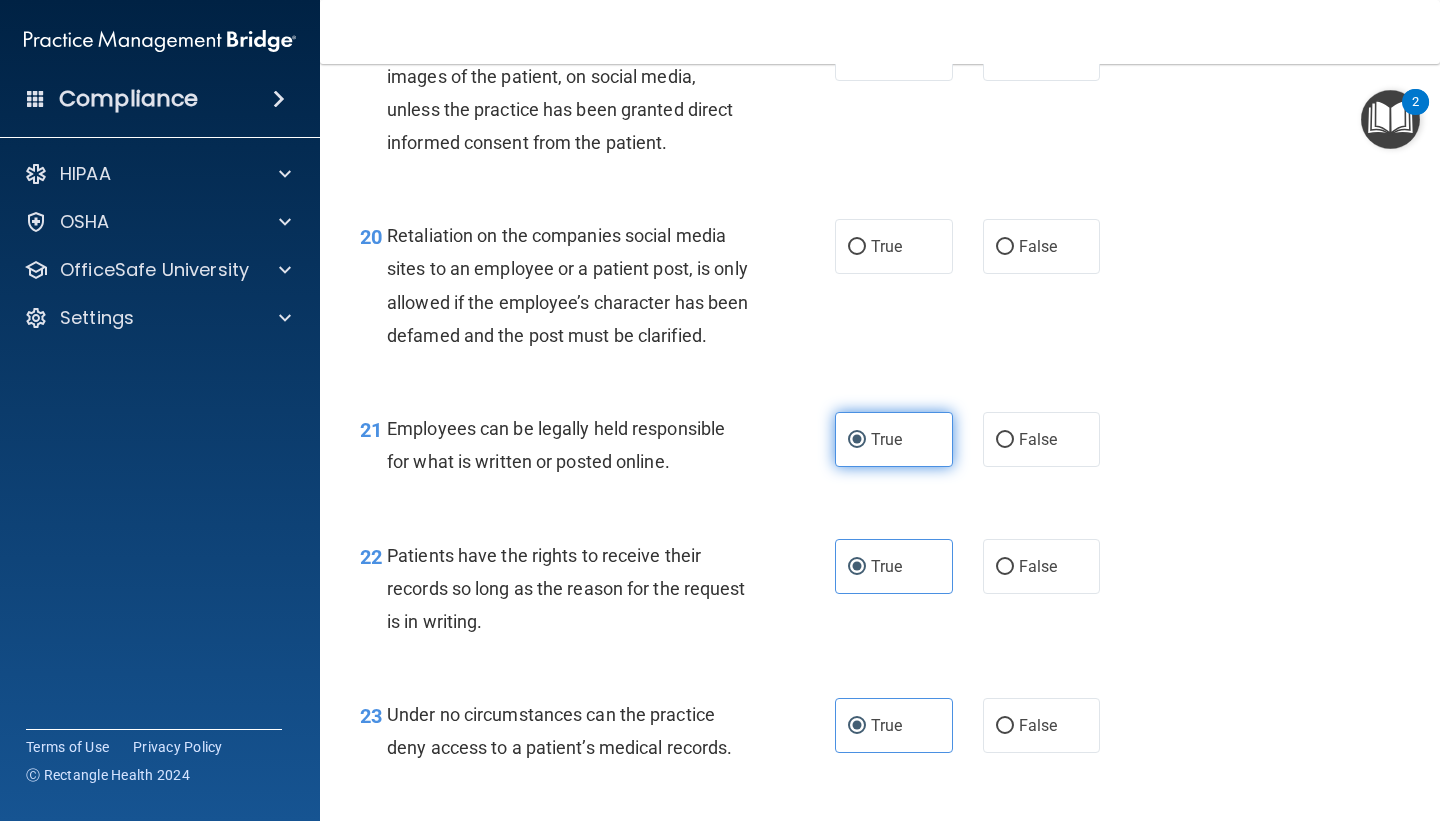 scroll, scrollTop: 3914, scrollLeft: 0, axis: vertical 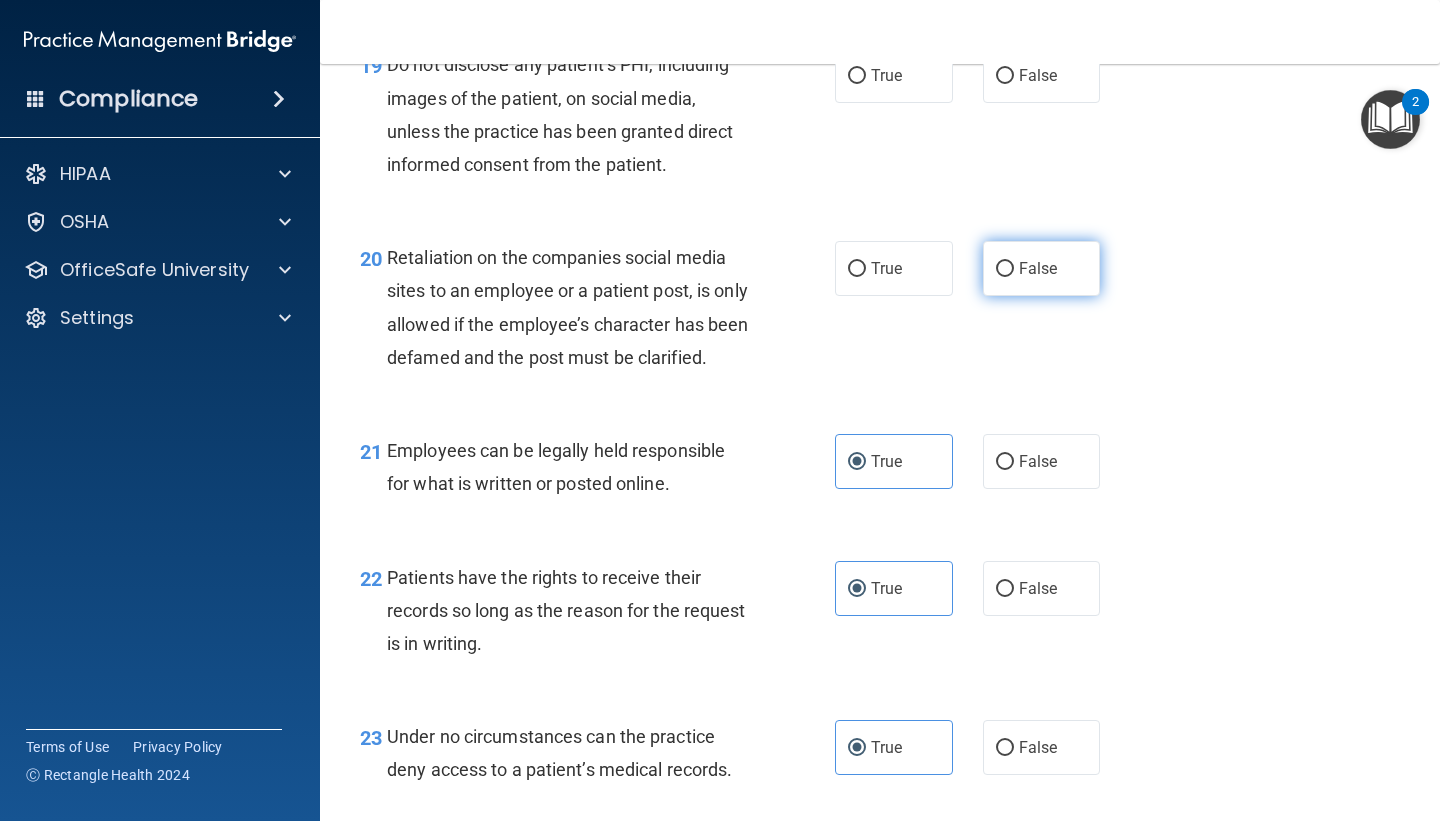 click on "False" at bounding box center [1042, 268] 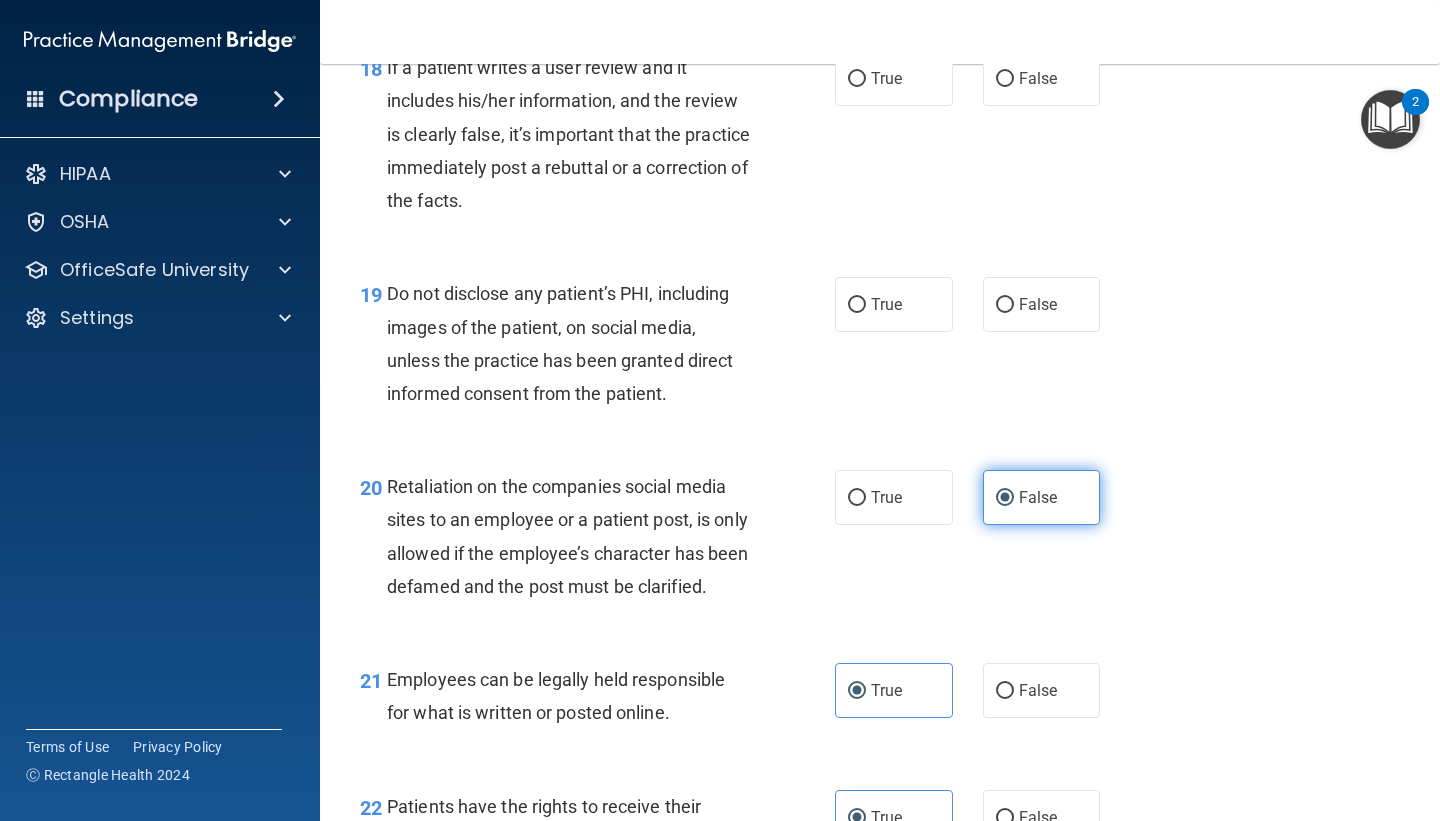 scroll, scrollTop: 3680, scrollLeft: 0, axis: vertical 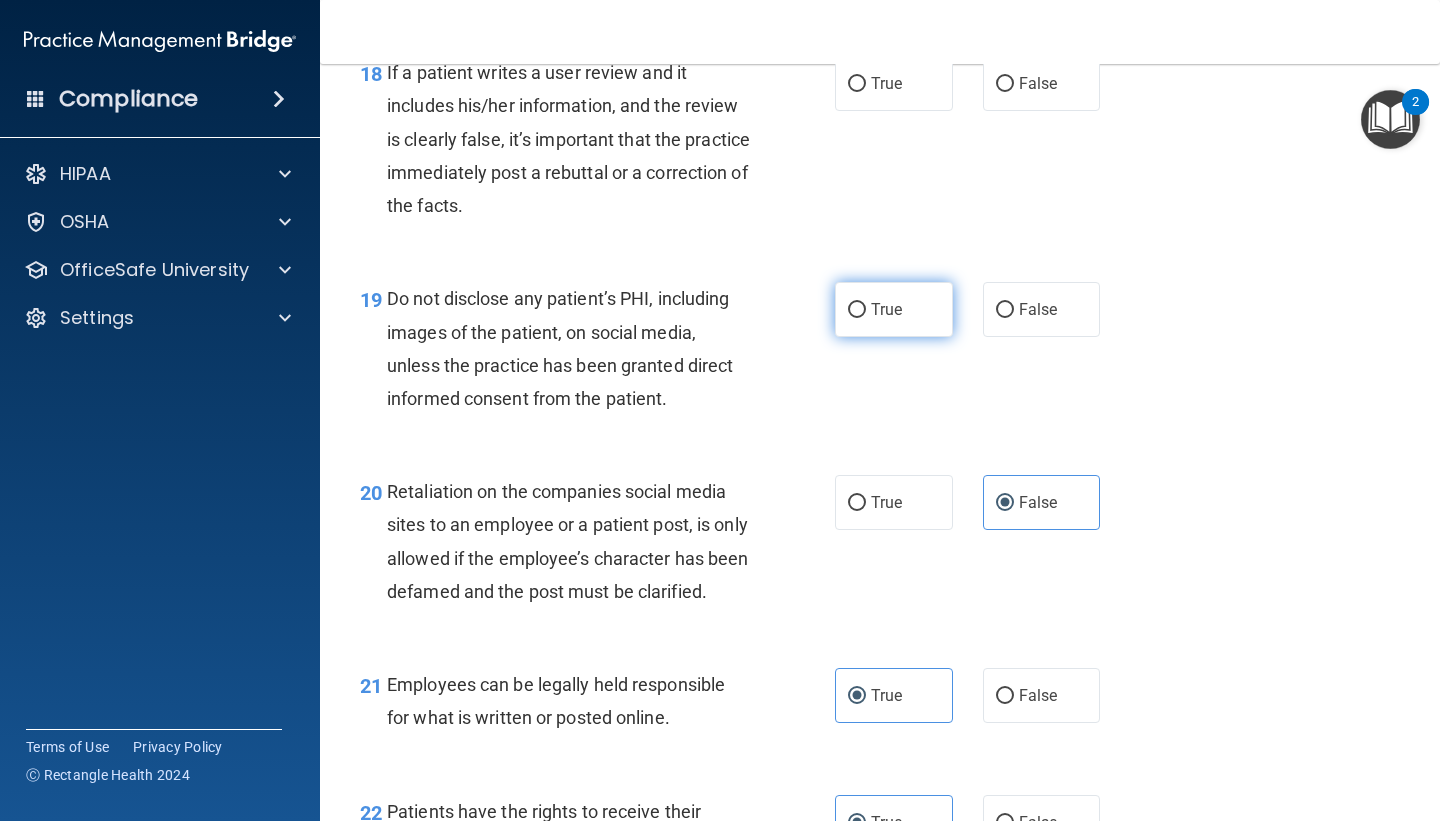 click on "True" at bounding box center [894, 309] 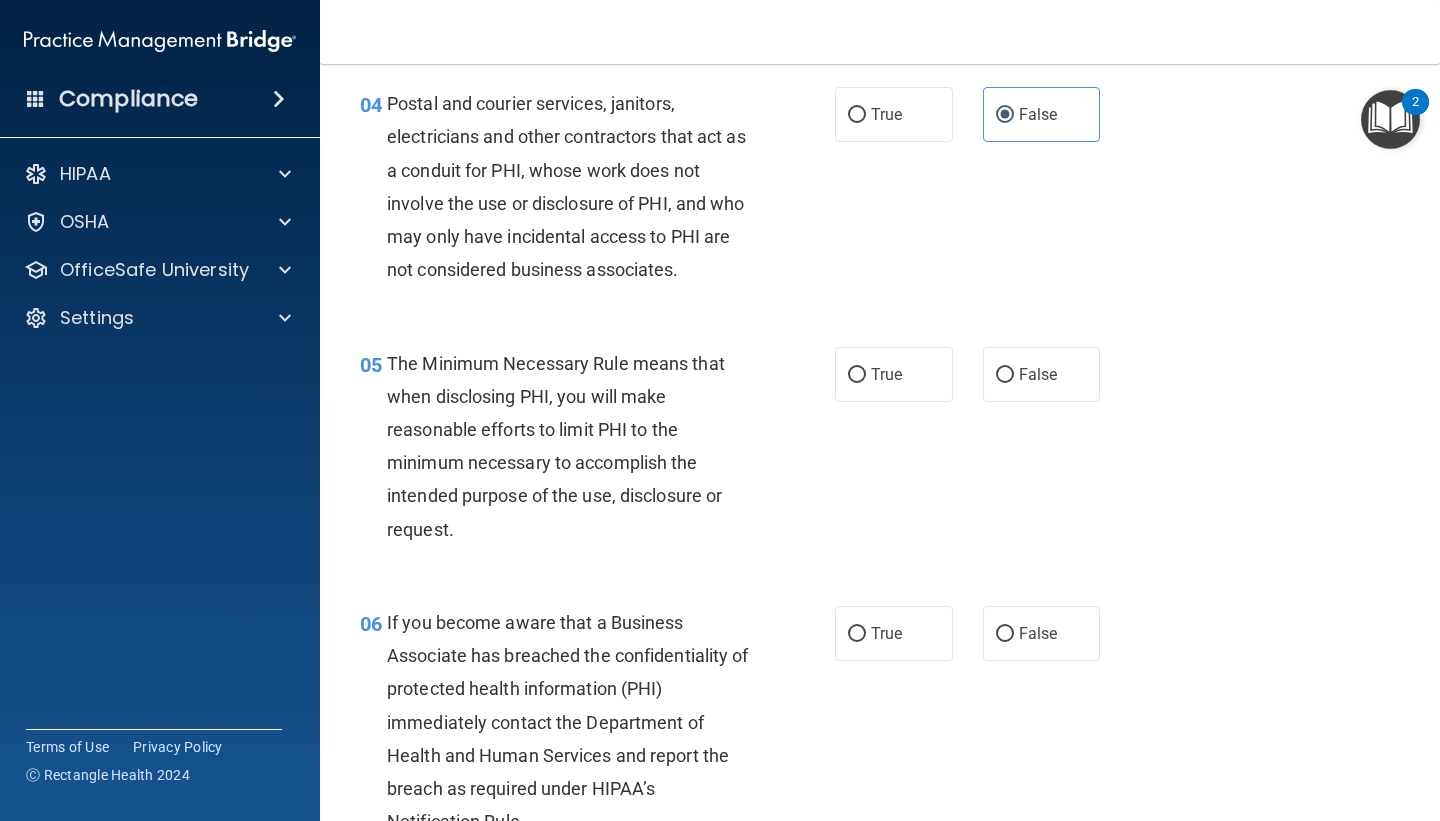 scroll, scrollTop: 689, scrollLeft: 0, axis: vertical 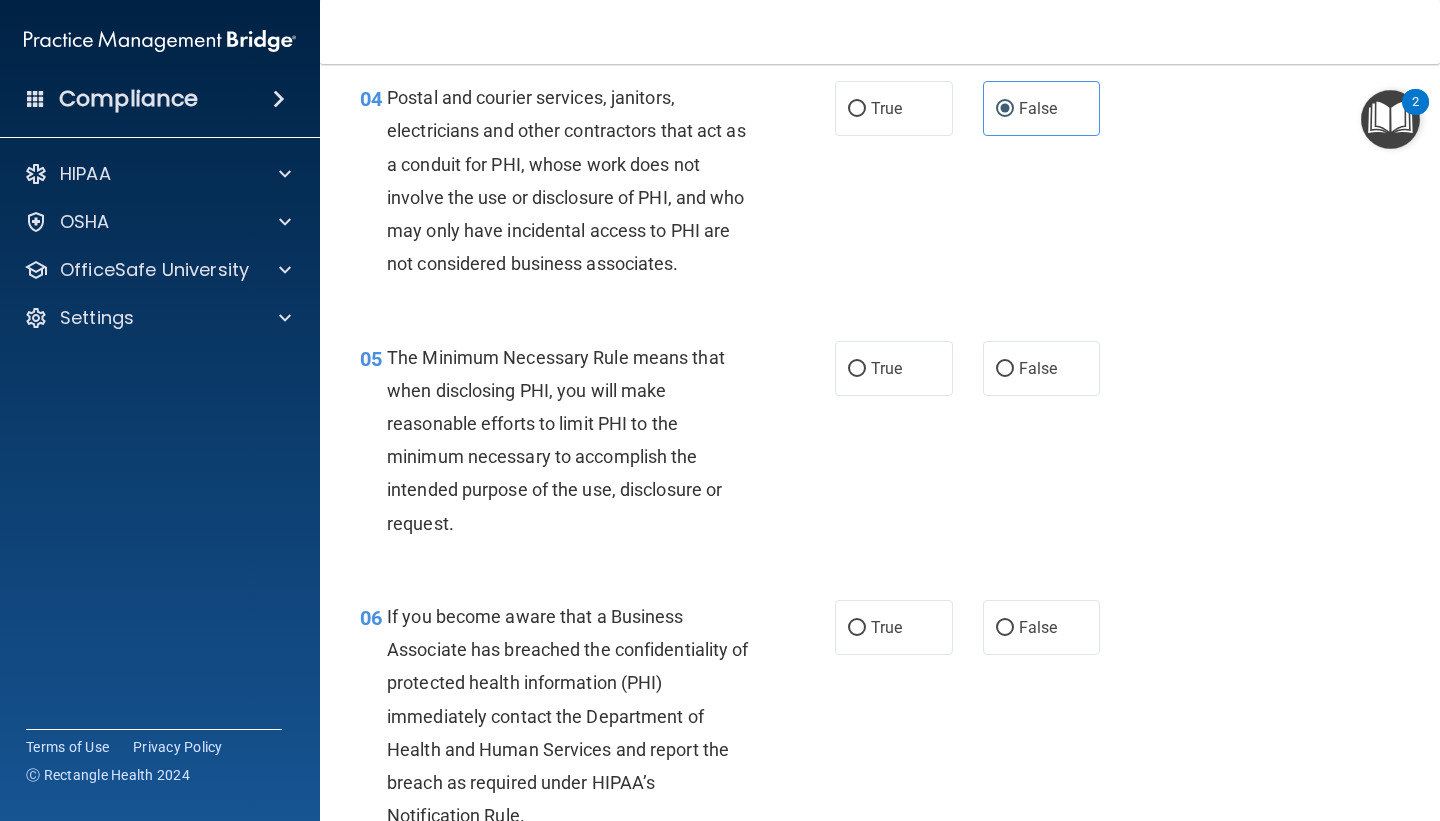 click on "05       The Minimum Necessary Rule means that when disclosing PHI, you will make reasonable efforts to limit PHI to the minimum necessary to accomplish the intended purpose of the use, disclosure or request.                  True           False" at bounding box center (880, 445) 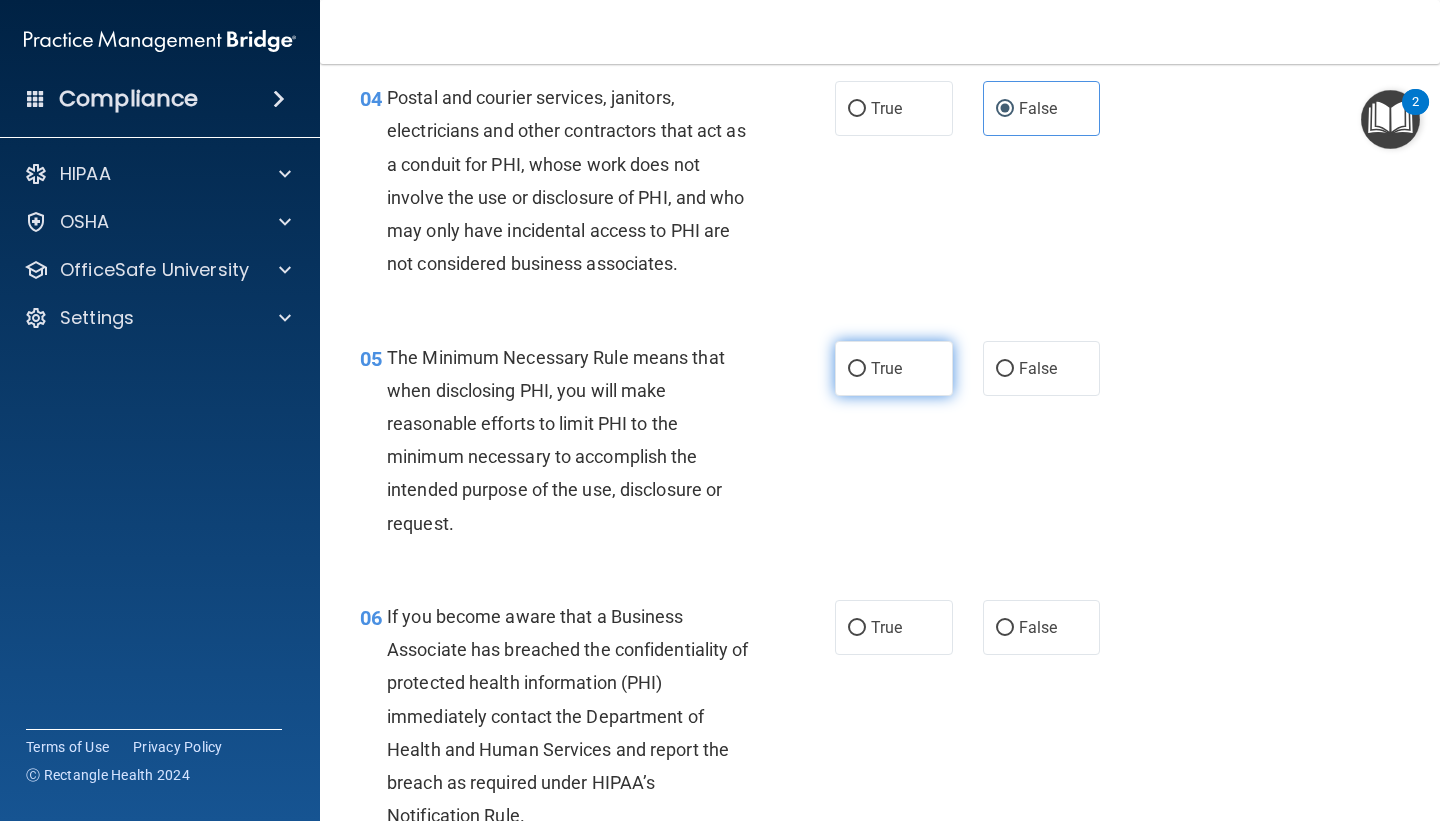 click on "True" at bounding box center [894, 368] 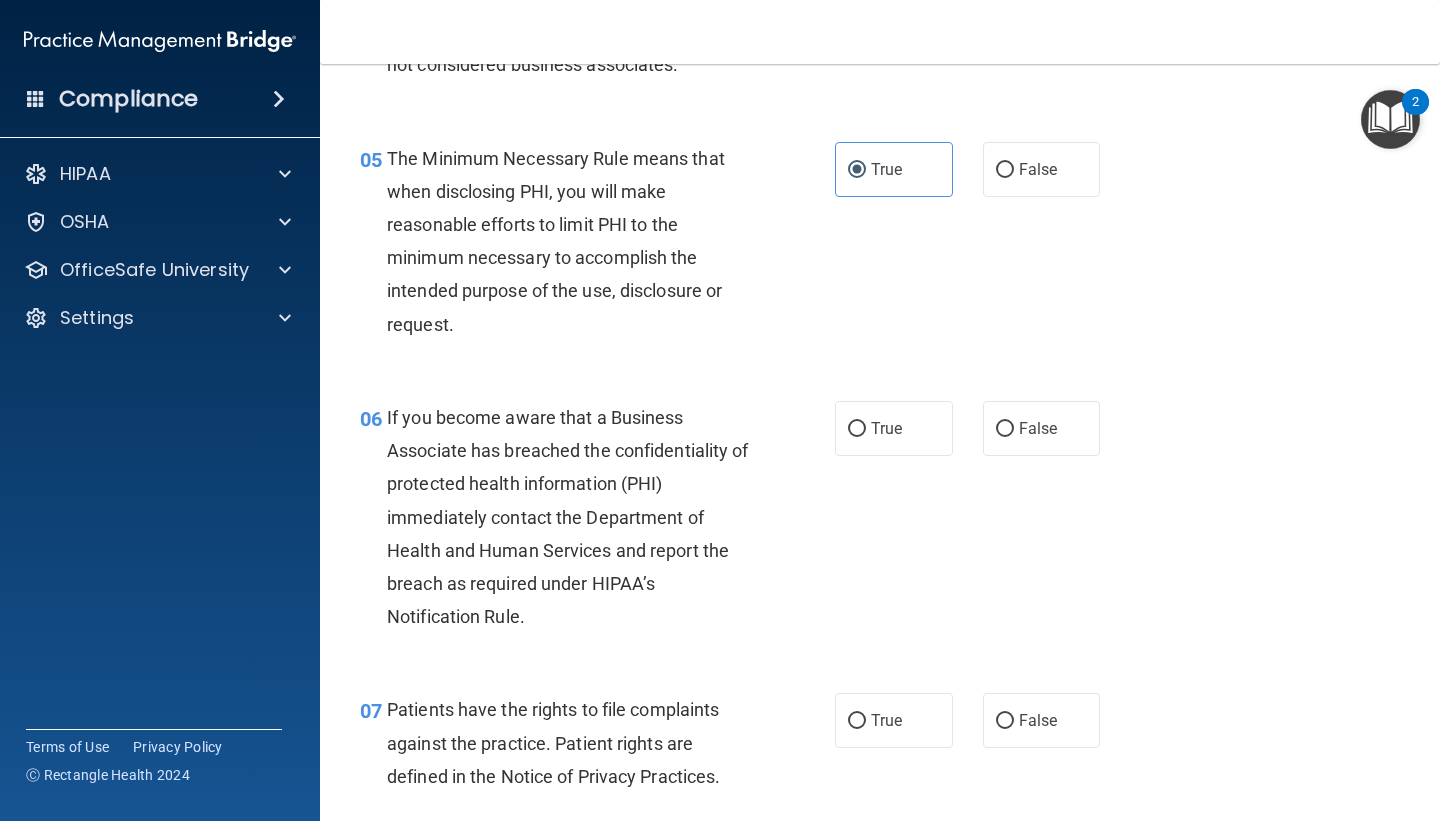 scroll, scrollTop: 890, scrollLeft: 0, axis: vertical 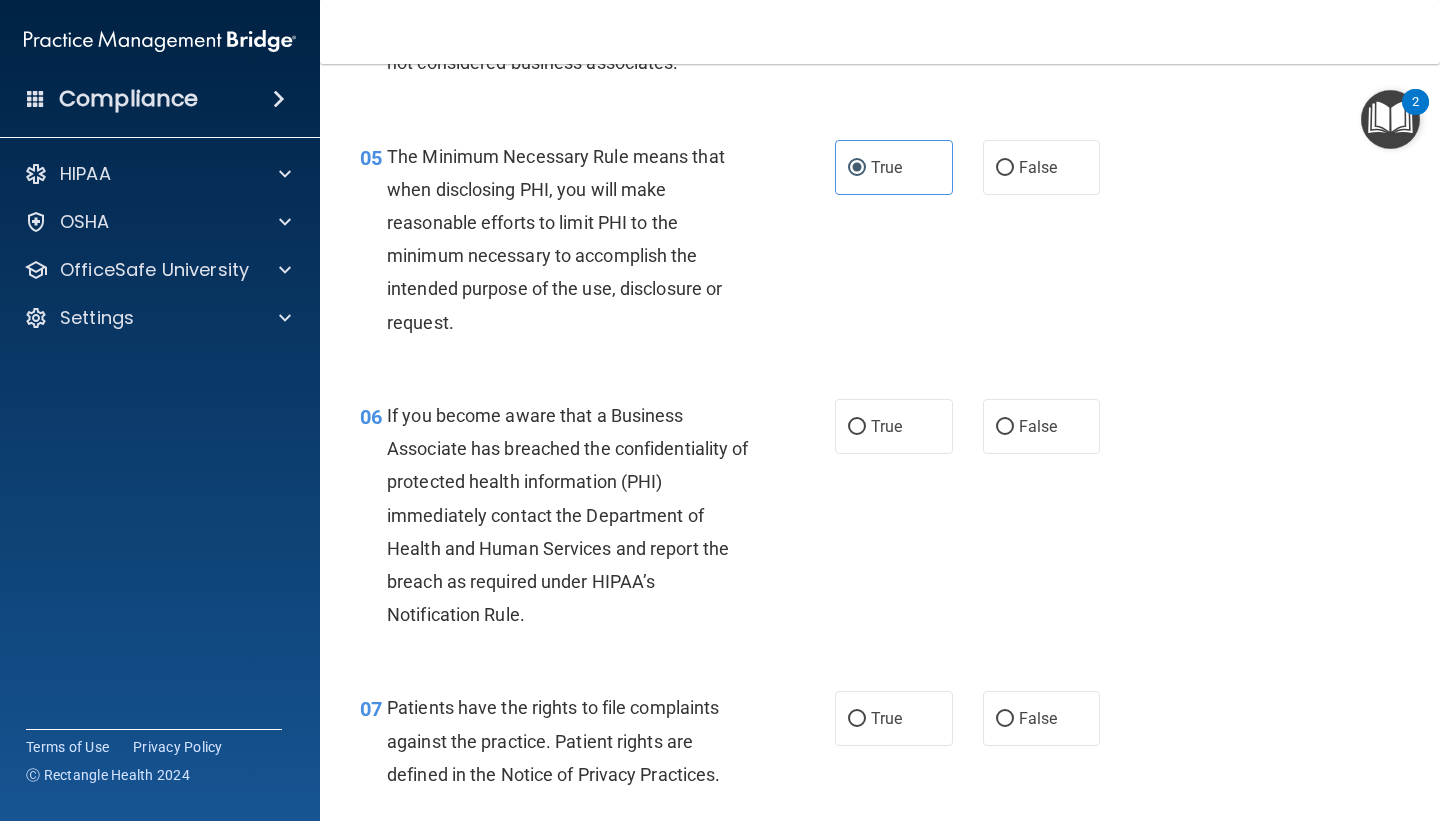 click on "06       If you become aware that a Business Associate has breached the confidentiality of protected health information (PHI) immediately contact the Department of Health and Human Services and report the breach as required under HIPAA’s Notification Rule." at bounding box center (597, 520) 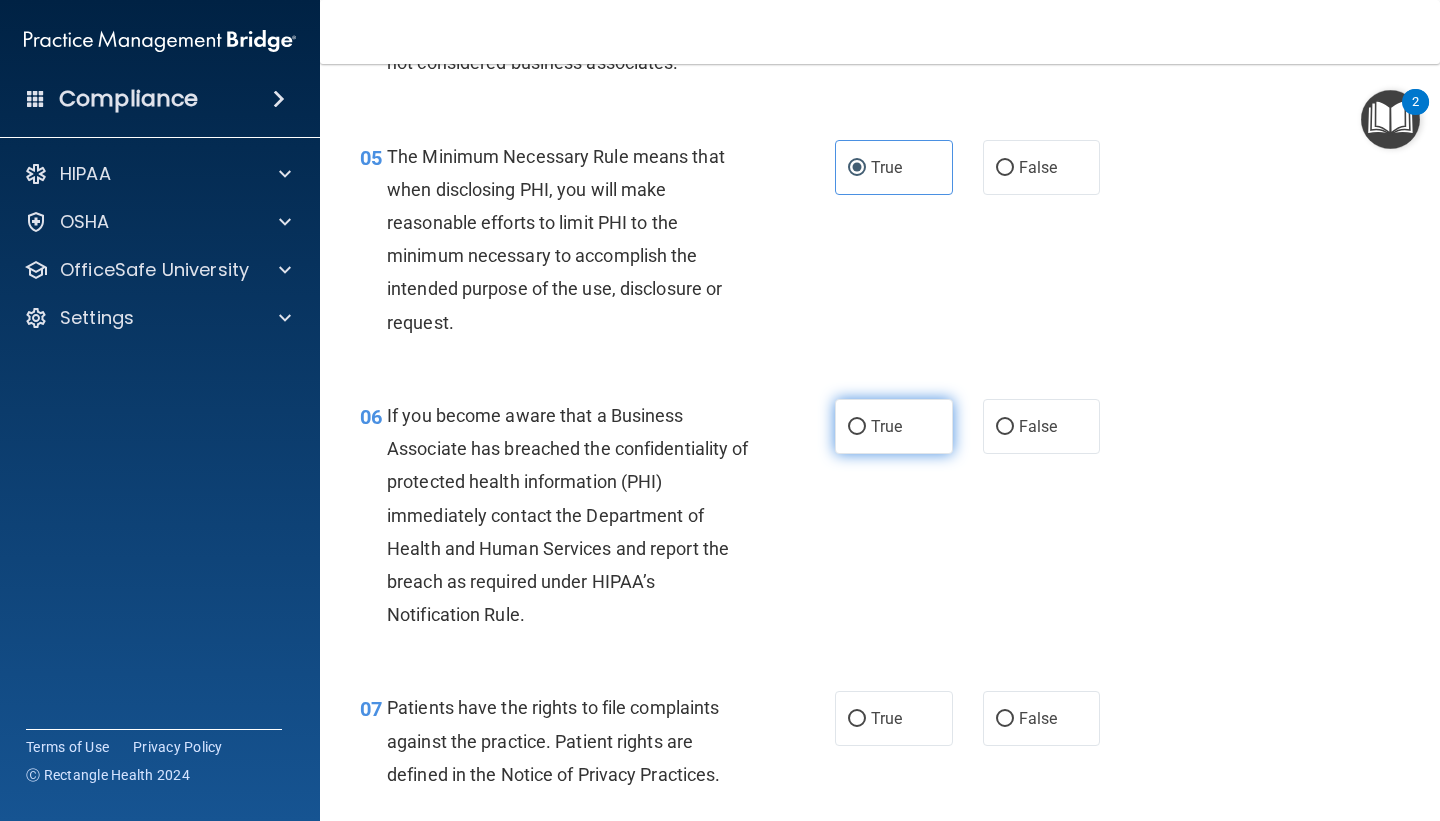 click on "True" at bounding box center (894, 426) 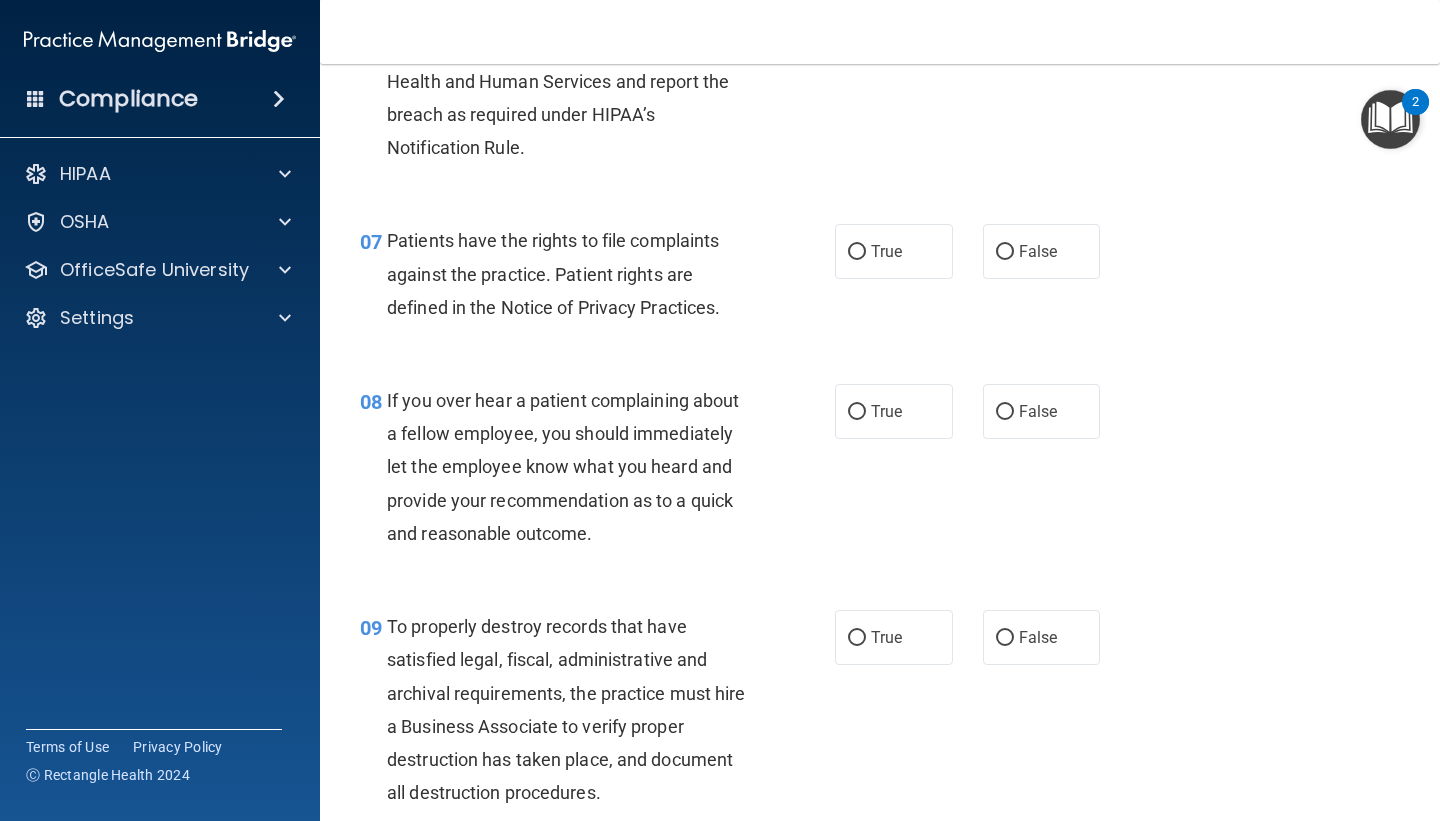 scroll, scrollTop: 1358, scrollLeft: 0, axis: vertical 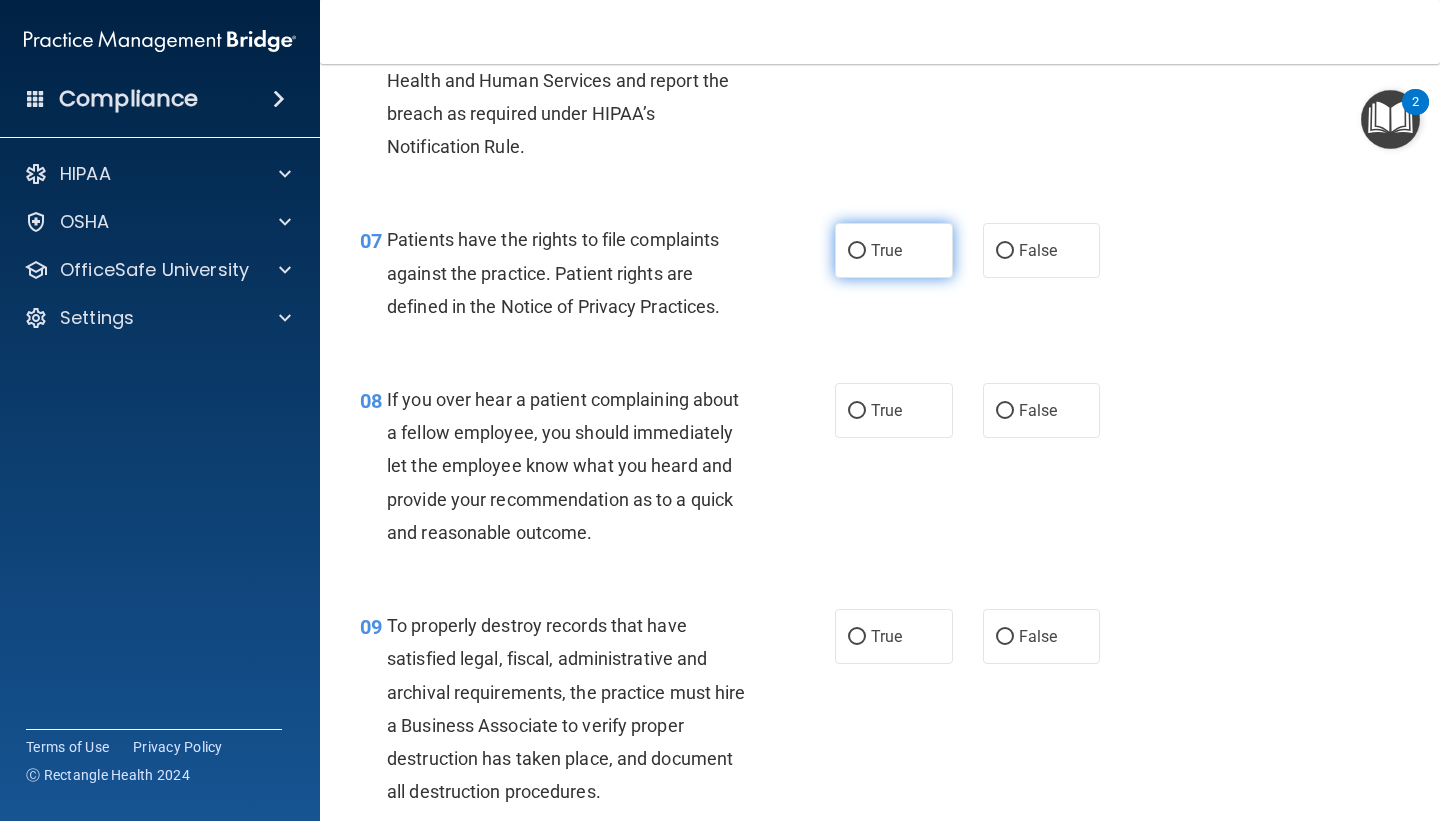 click on "True" at bounding box center (894, 250) 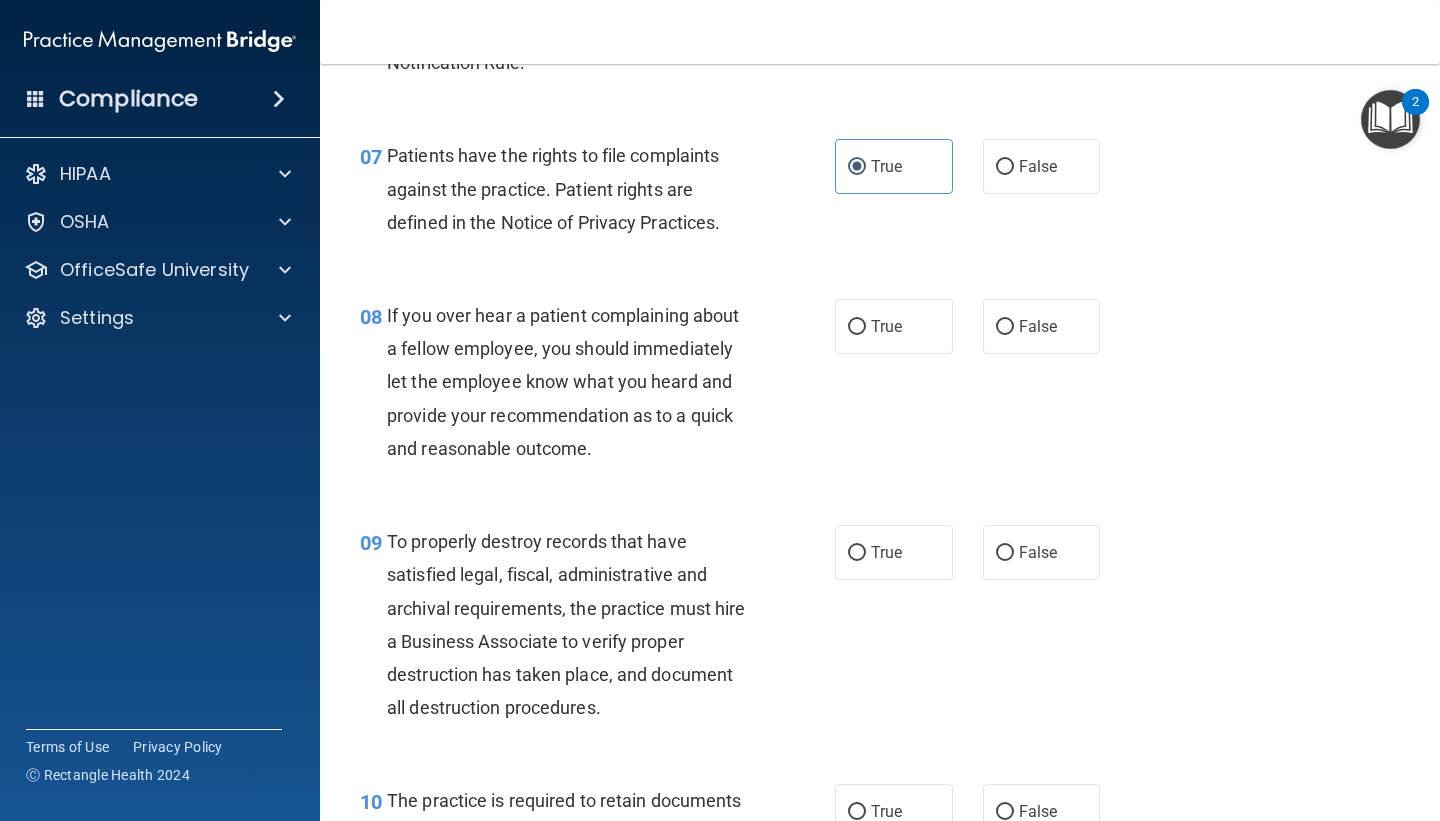 scroll, scrollTop: 1447, scrollLeft: 0, axis: vertical 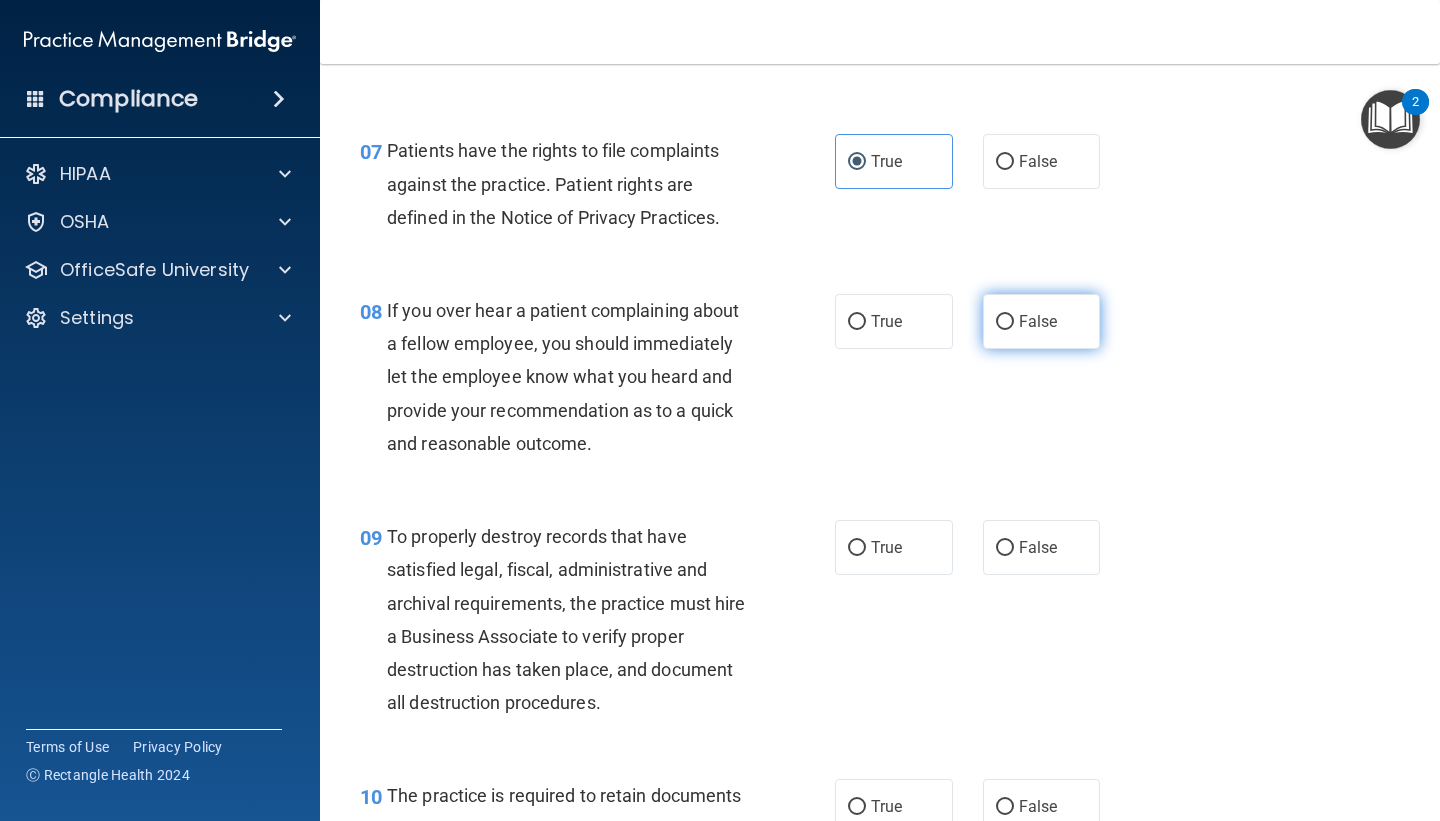 click on "False" at bounding box center [1042, 321] 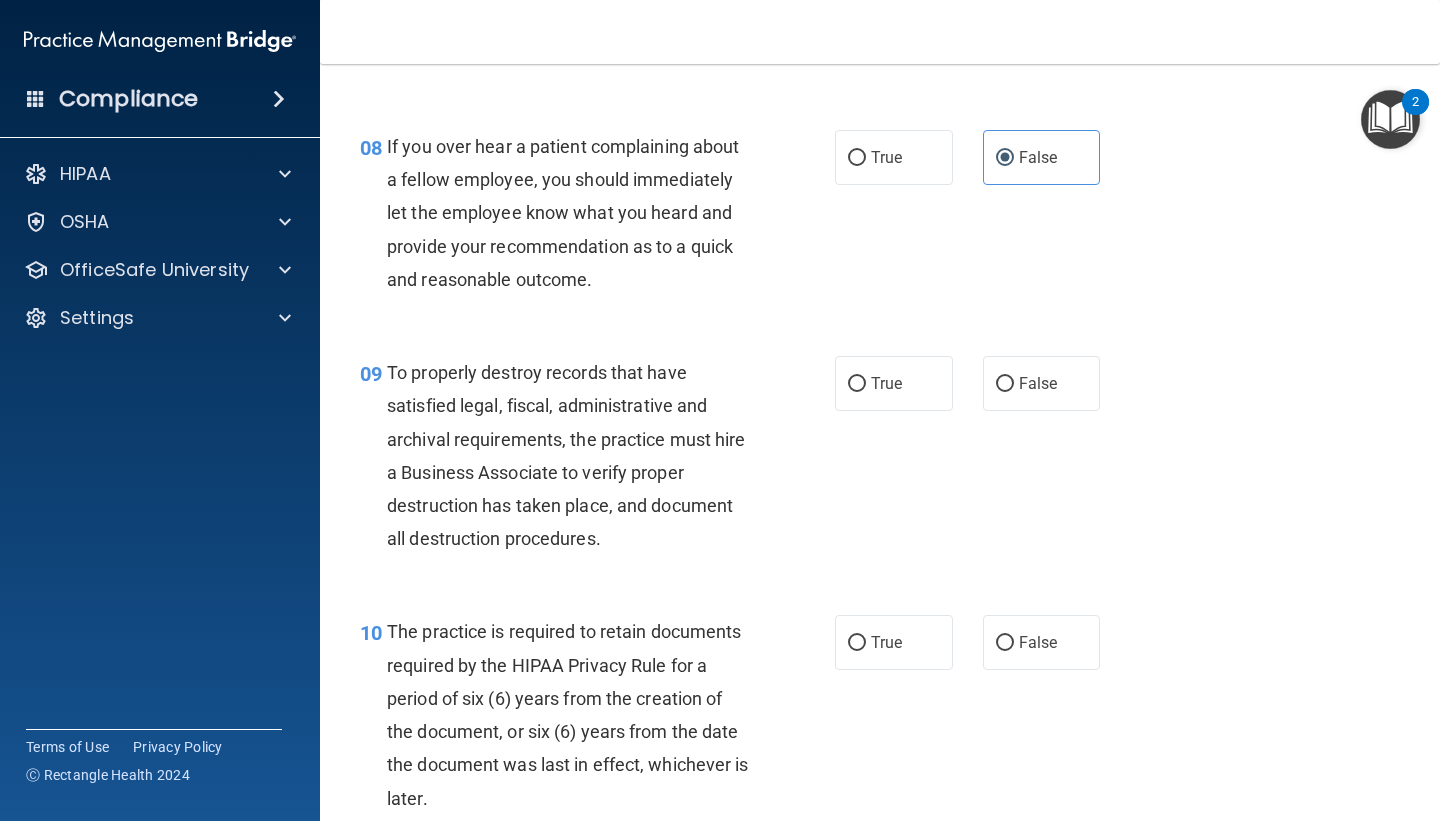 scroll, scrollTop: 1613, scrollLeft: 0, axis: vertical 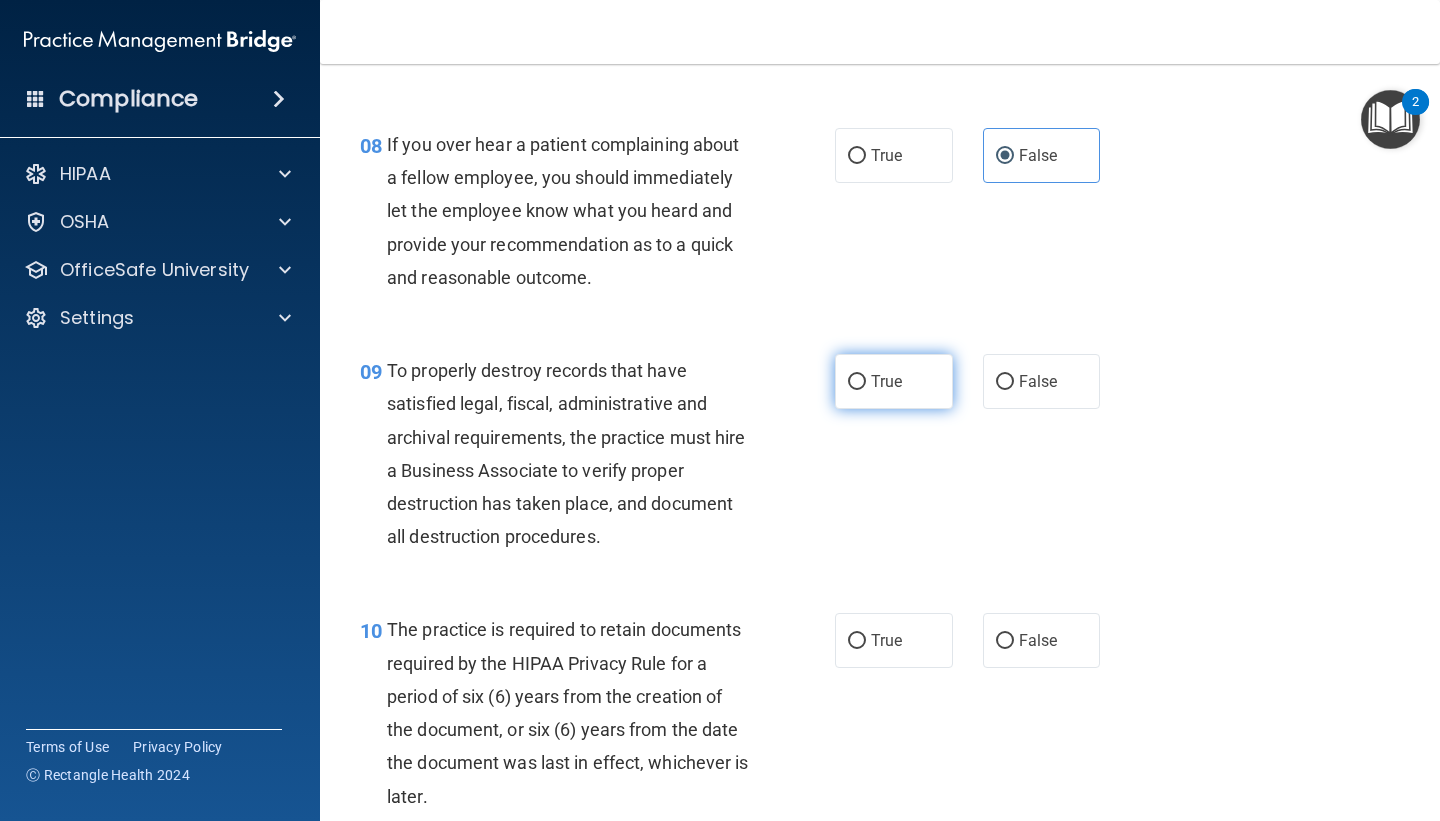 click on "True" at bounding box center [894, 381] 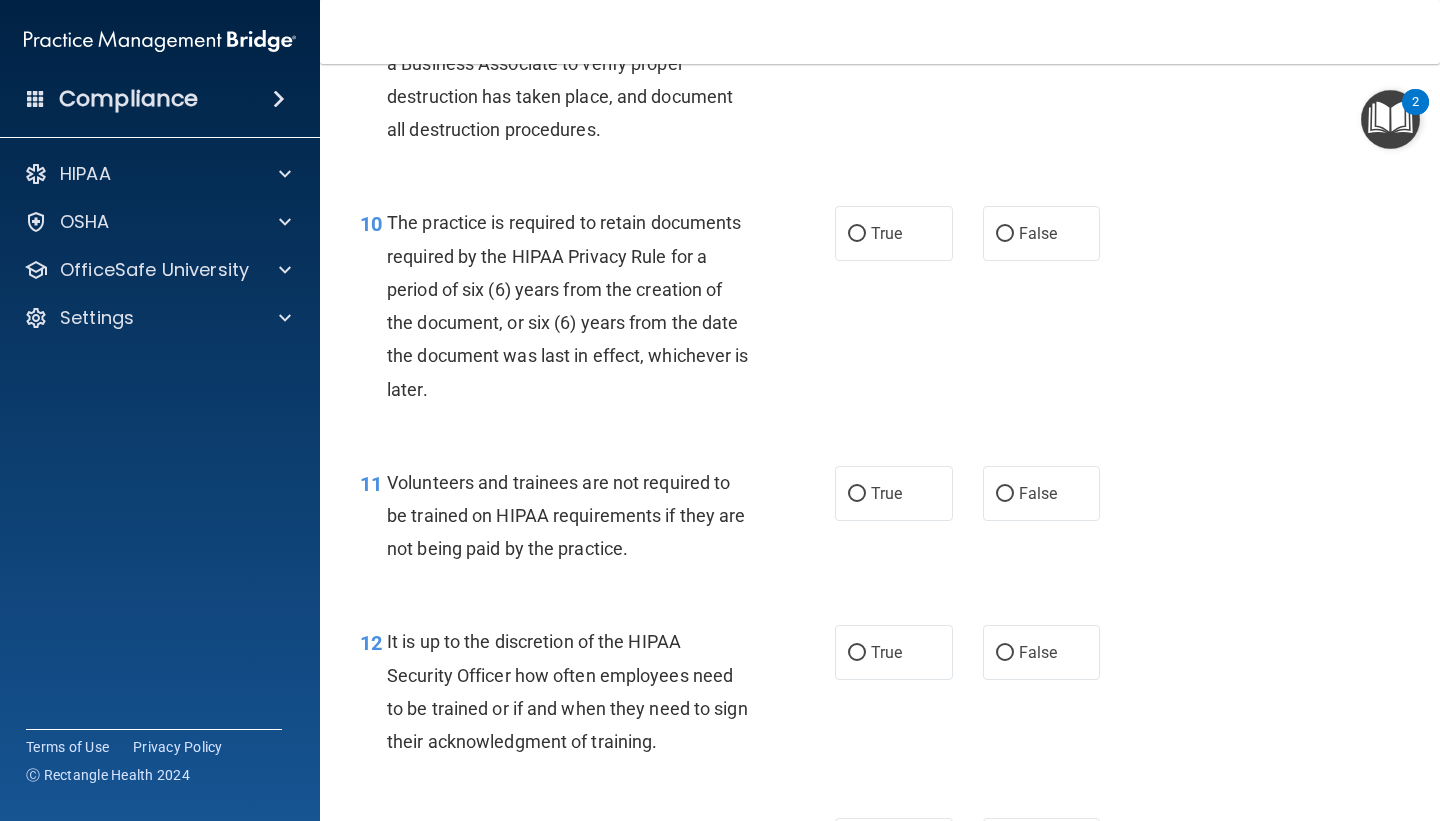 scroll, scrollTop: 2023, scrollLeft: 0, axis: vertical 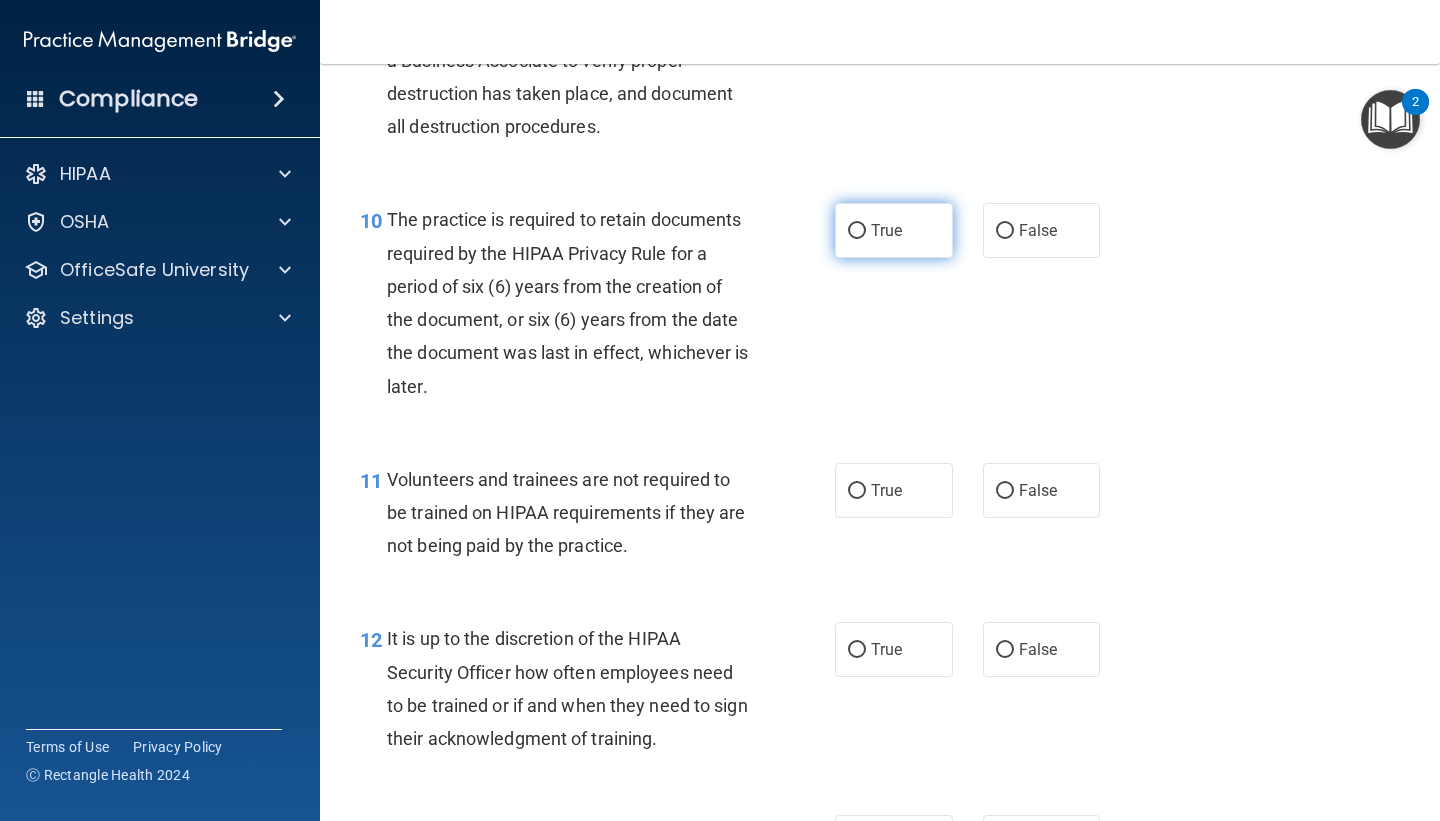 click on "True" at bounding box center (894, 230) 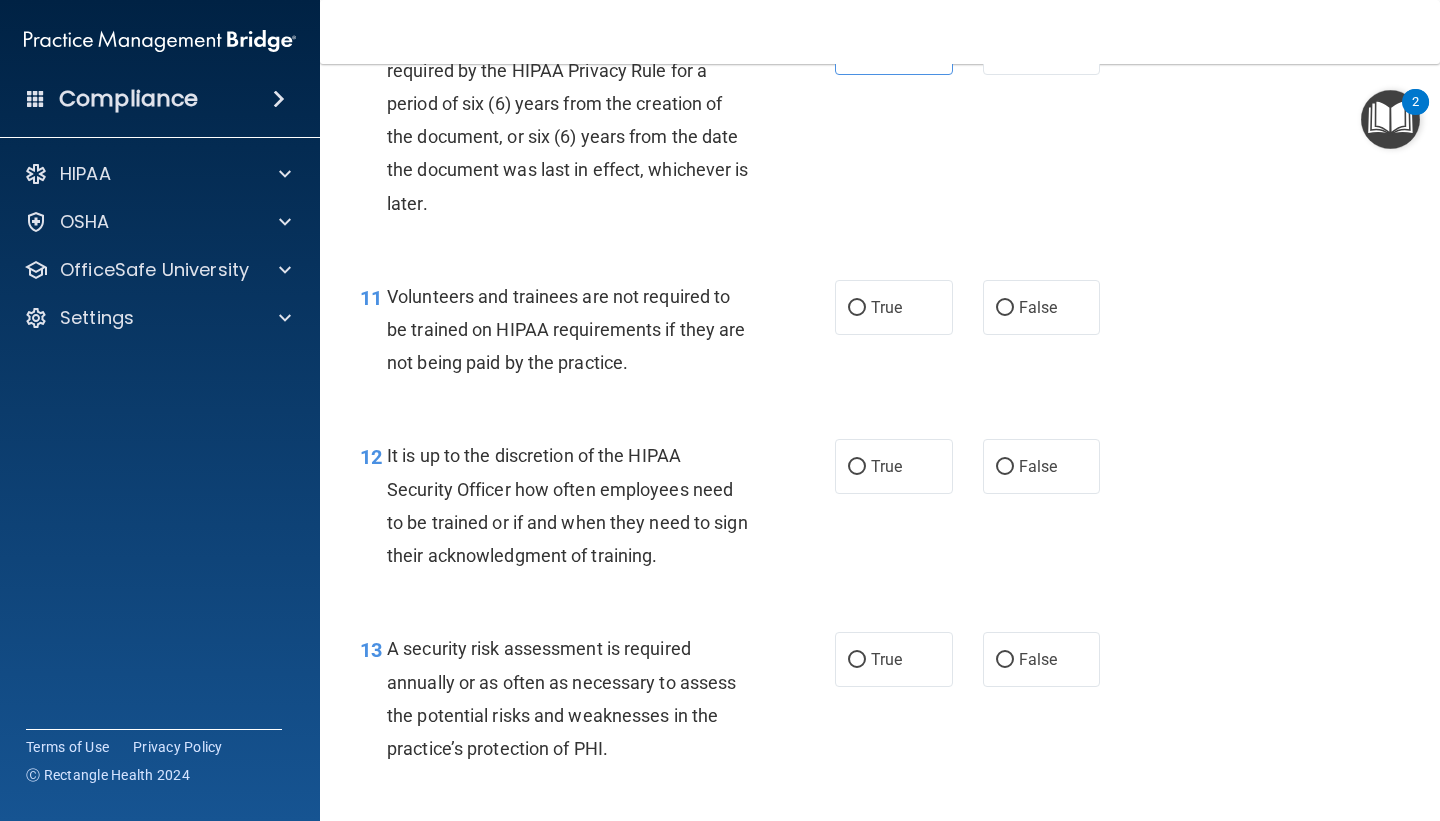 scroll, scrollTop: 2211, scrollLeft: 0, axis: vertical 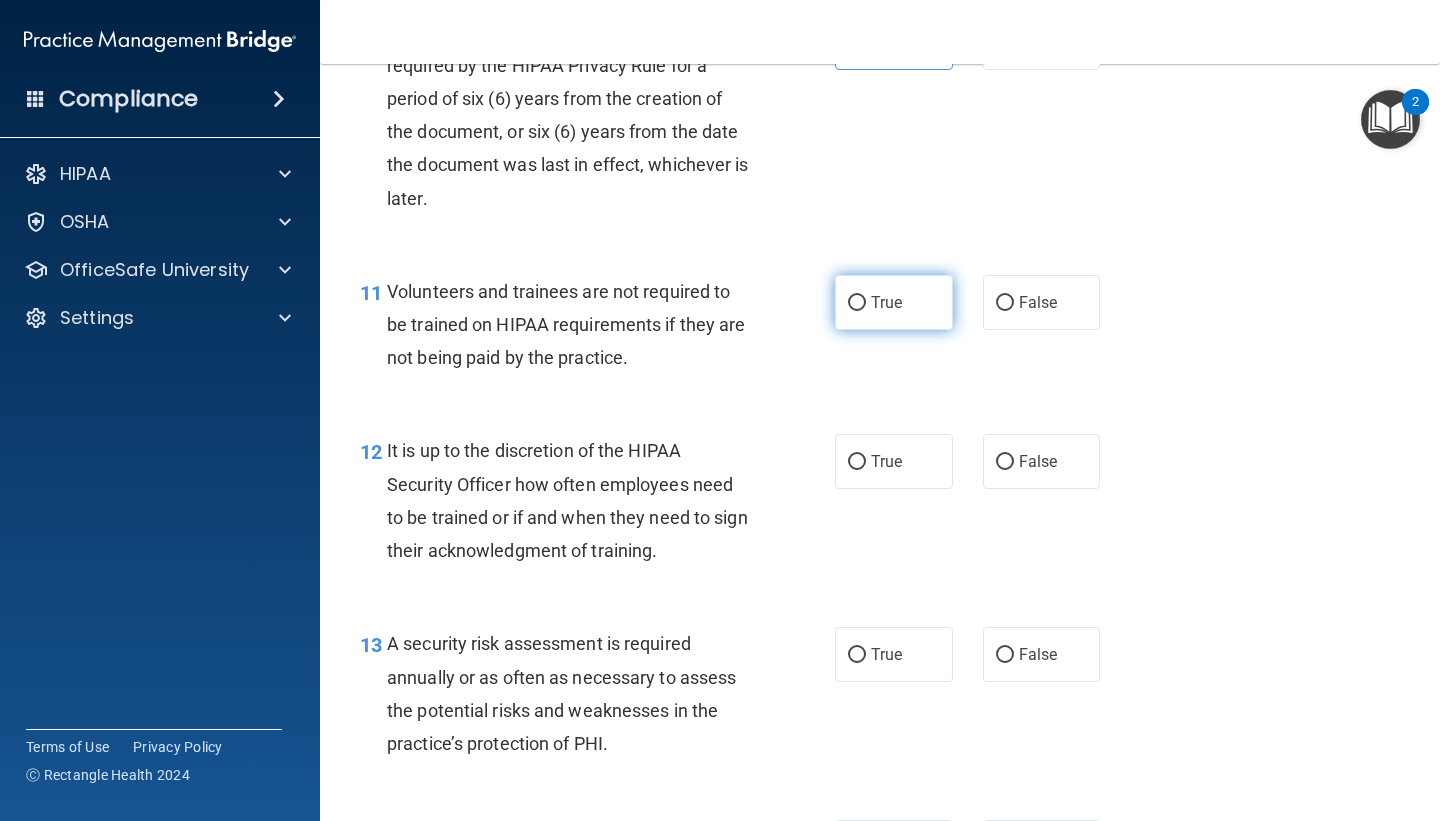 click on "True" at bounding box center [894, 302] 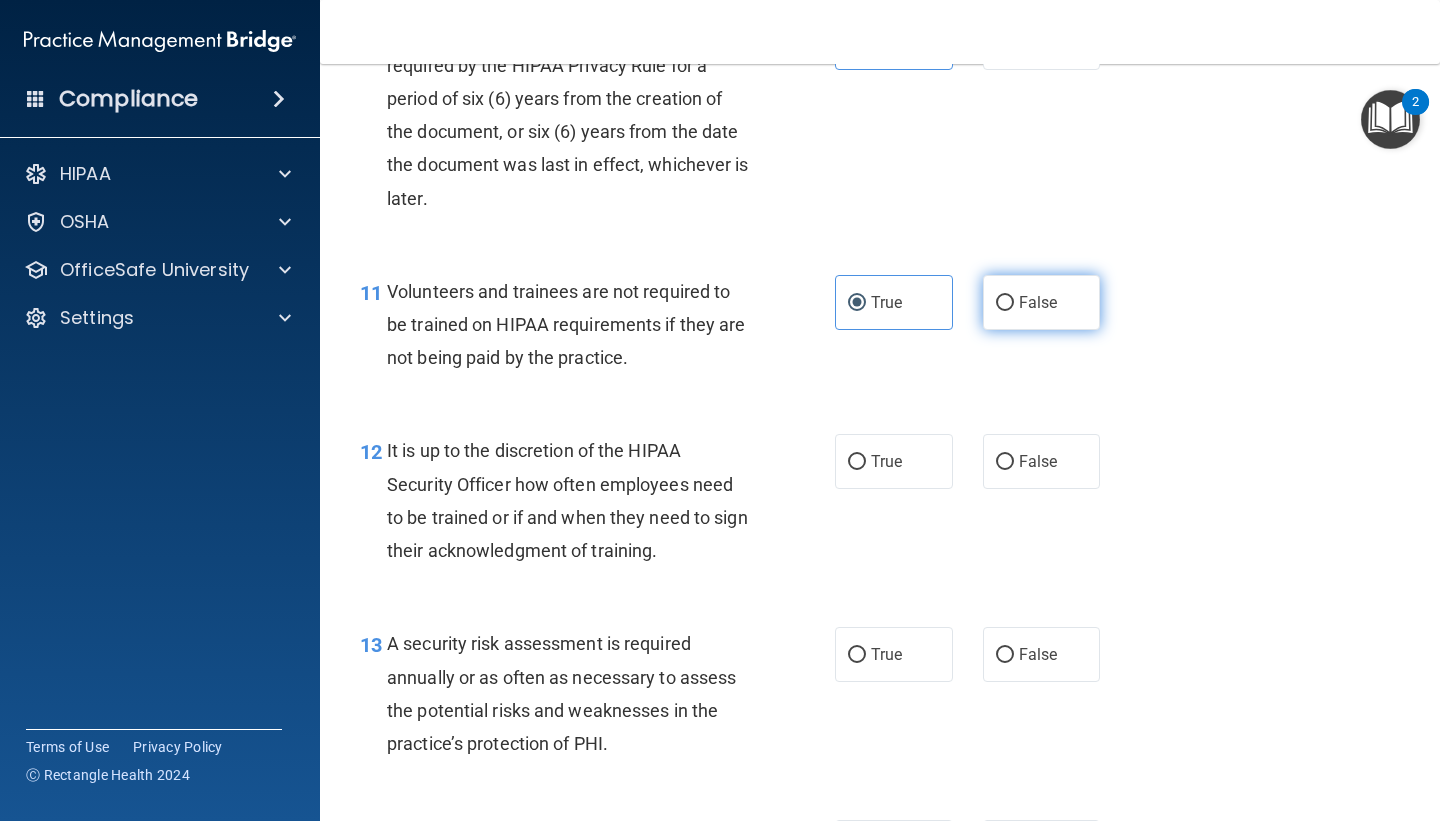 click on "False" at bounding box center (1042, 302) 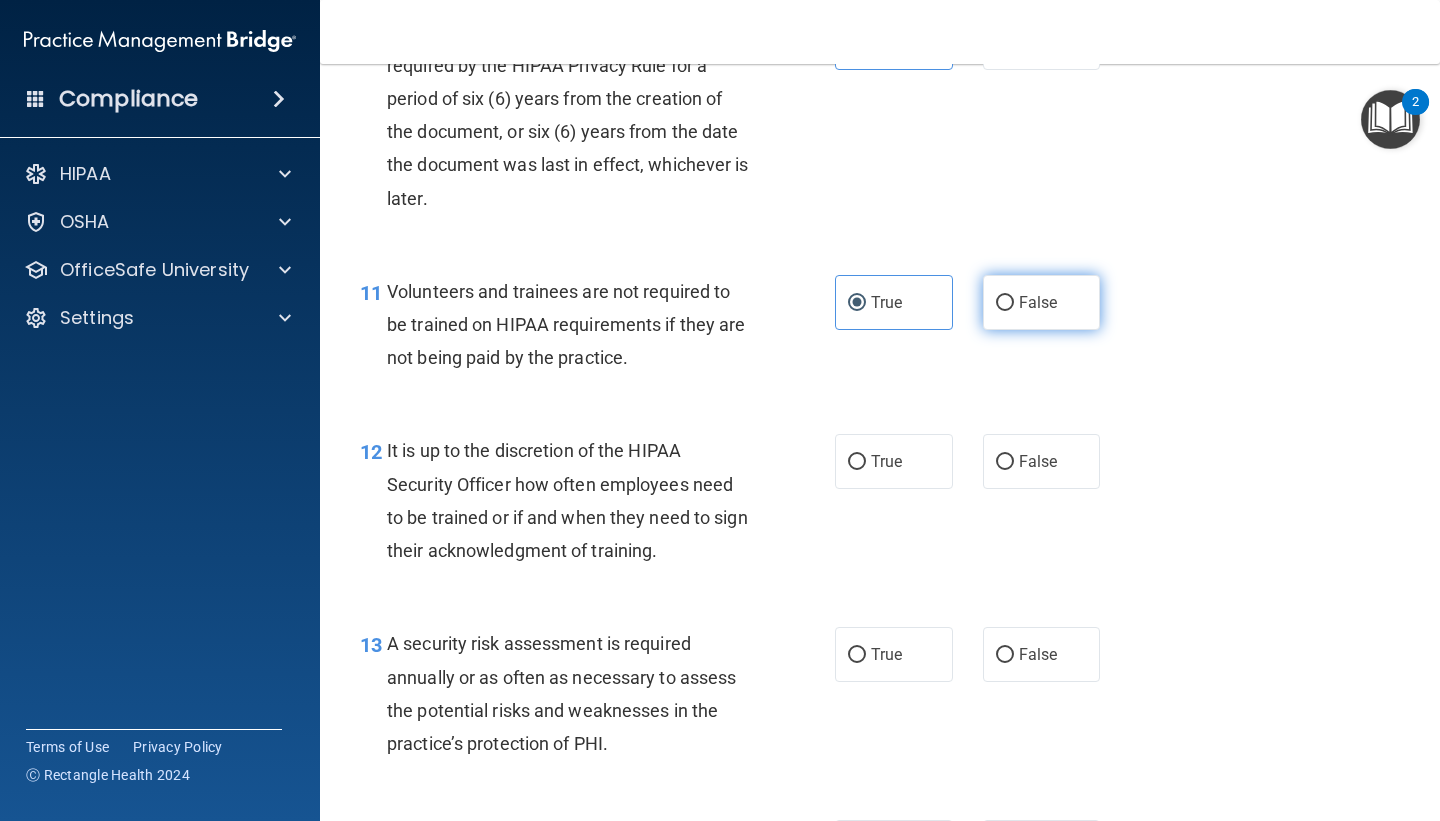 radio on "true" 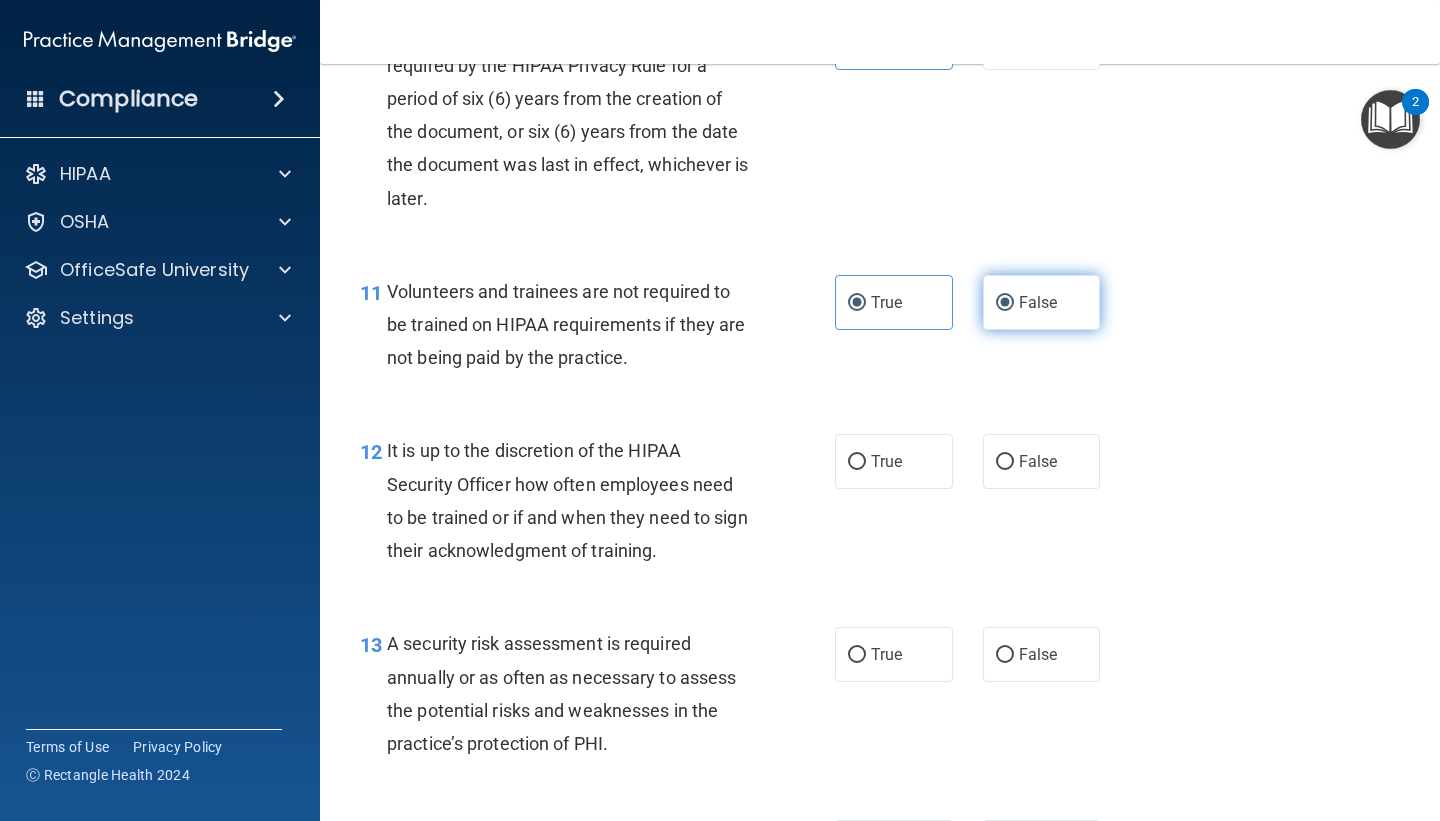 radio on "false" 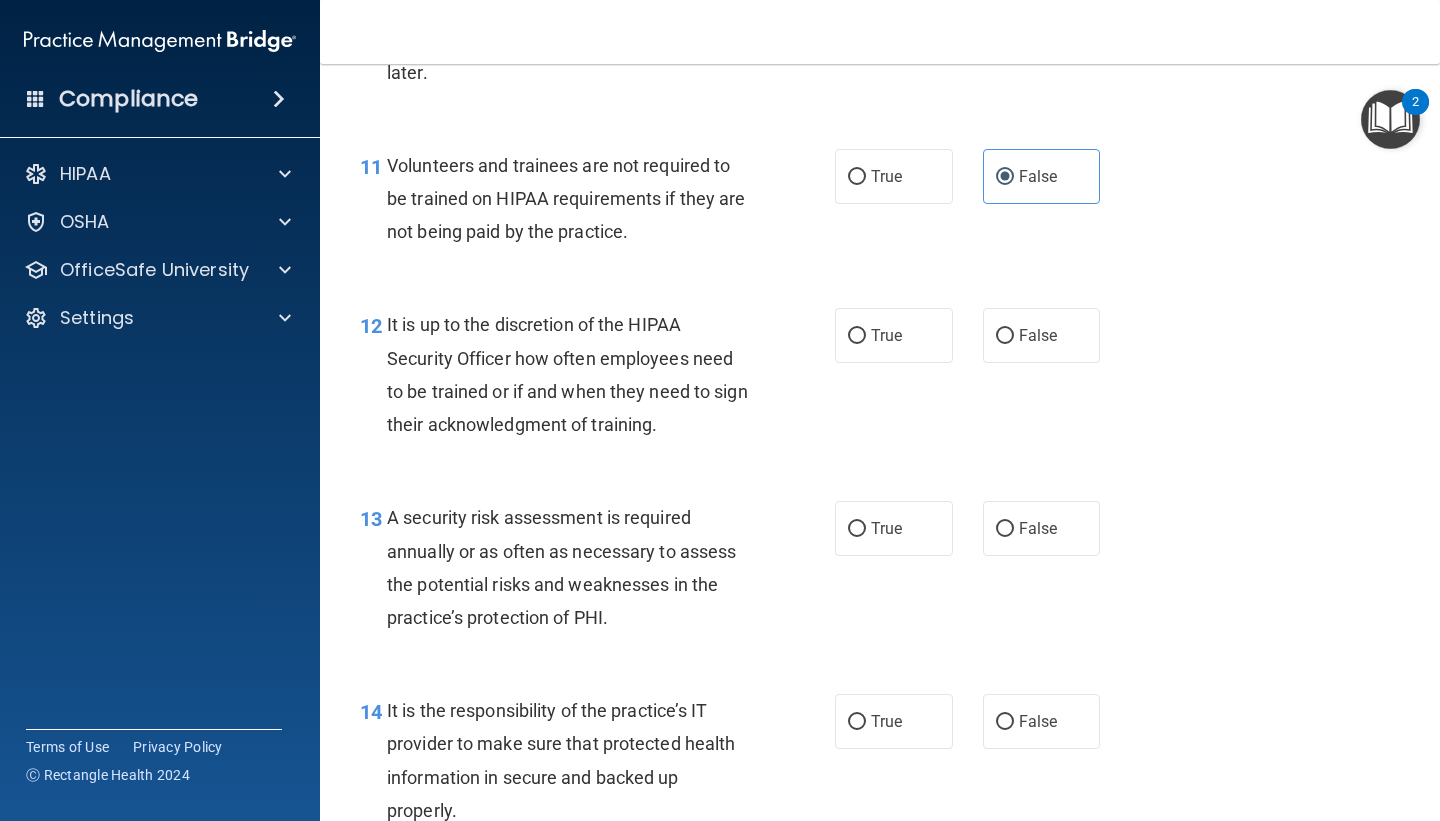 scroll, scrollTop: 2354, scrollLeft: 0, axis: vertical 